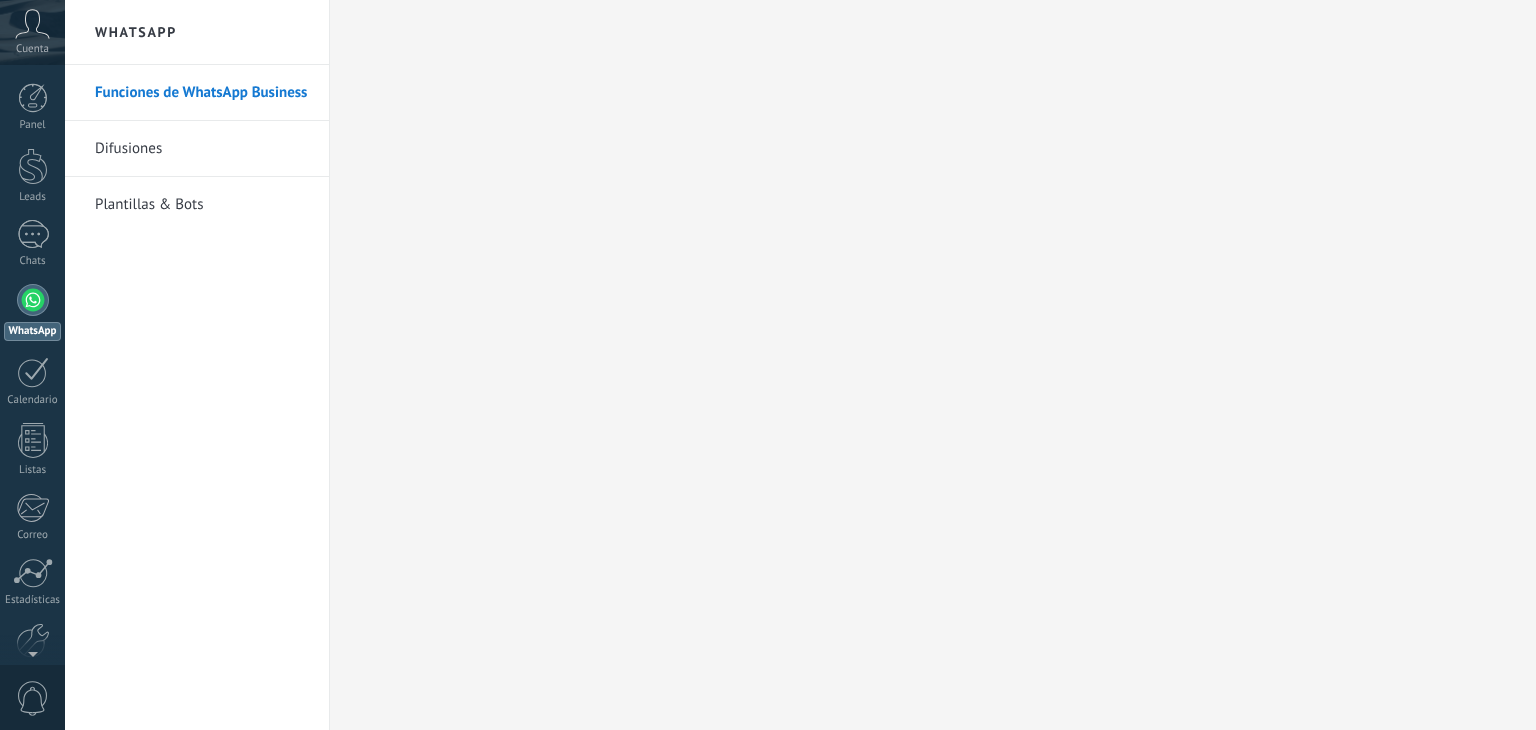 scroll, scrollTop: 0, scrollLeft: 0, axis: both 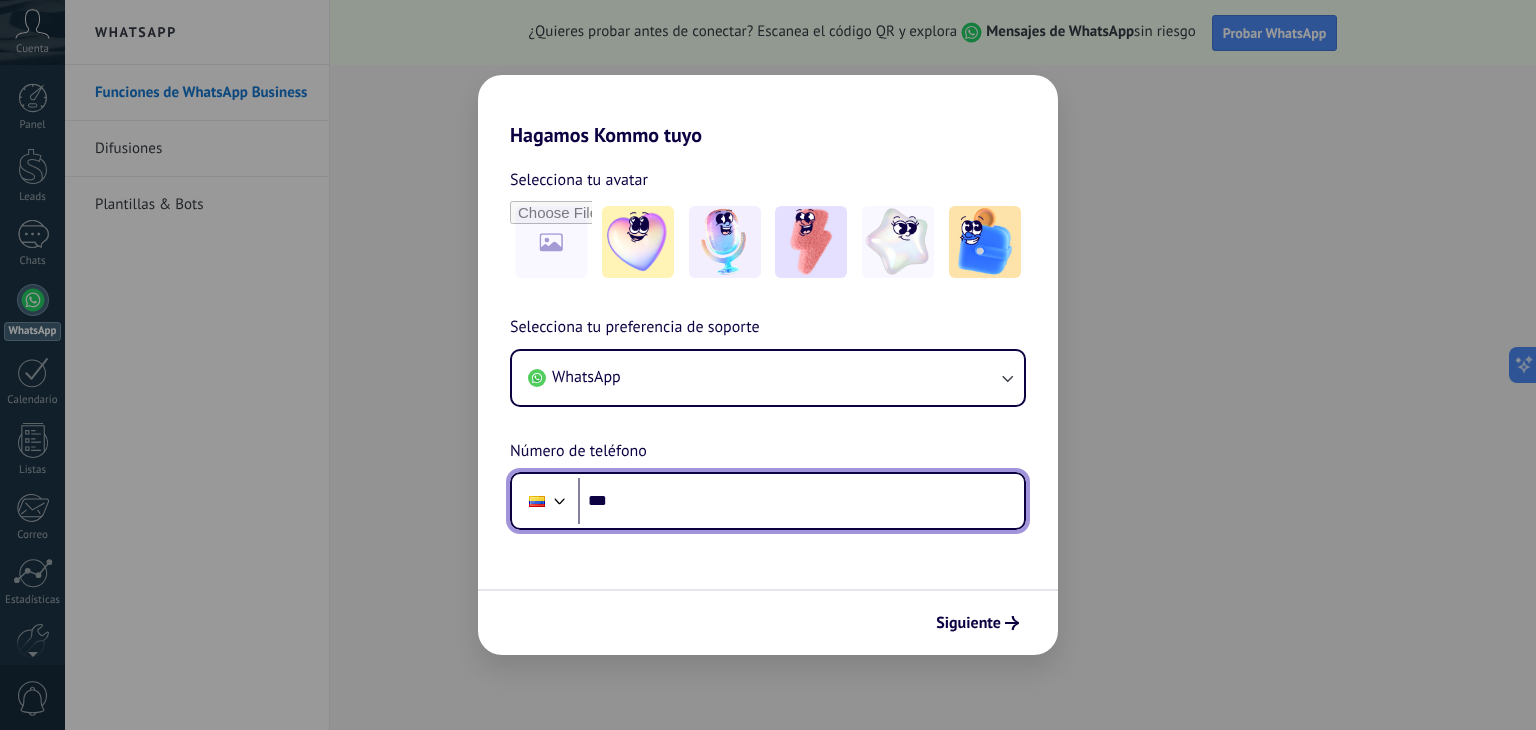 click on "***" at bounding box center (801, 501) 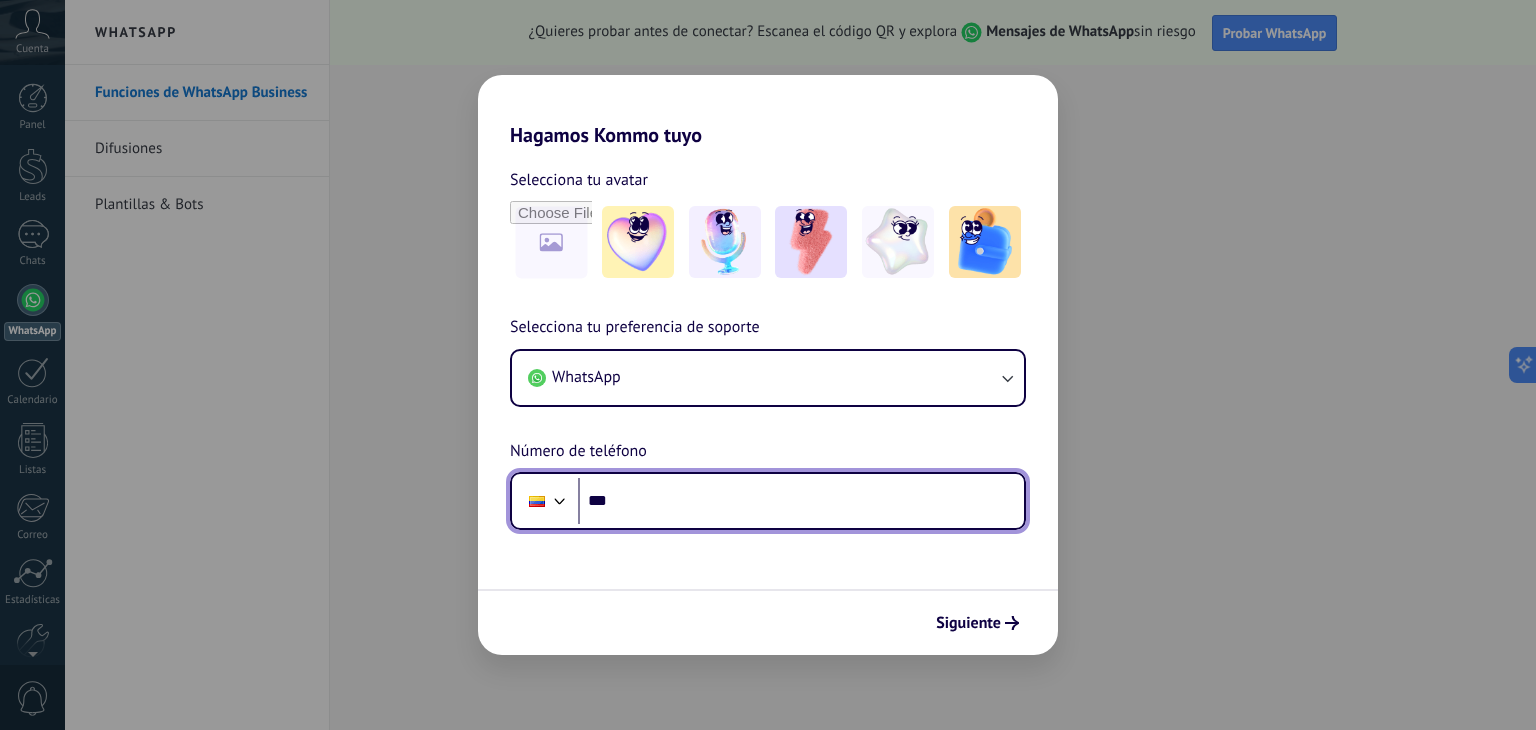 click on "***" at bounding box center (801, 501) 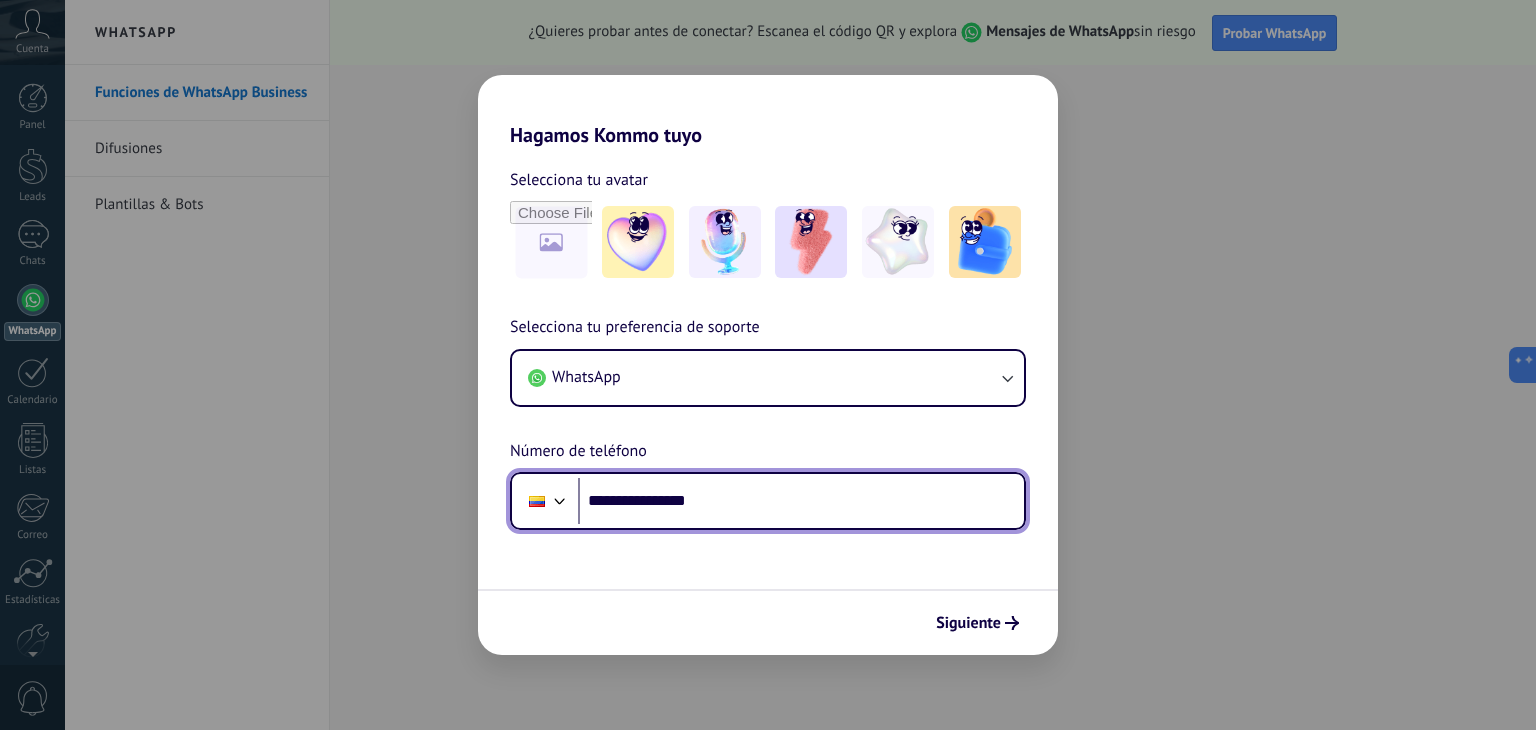type on "**********" 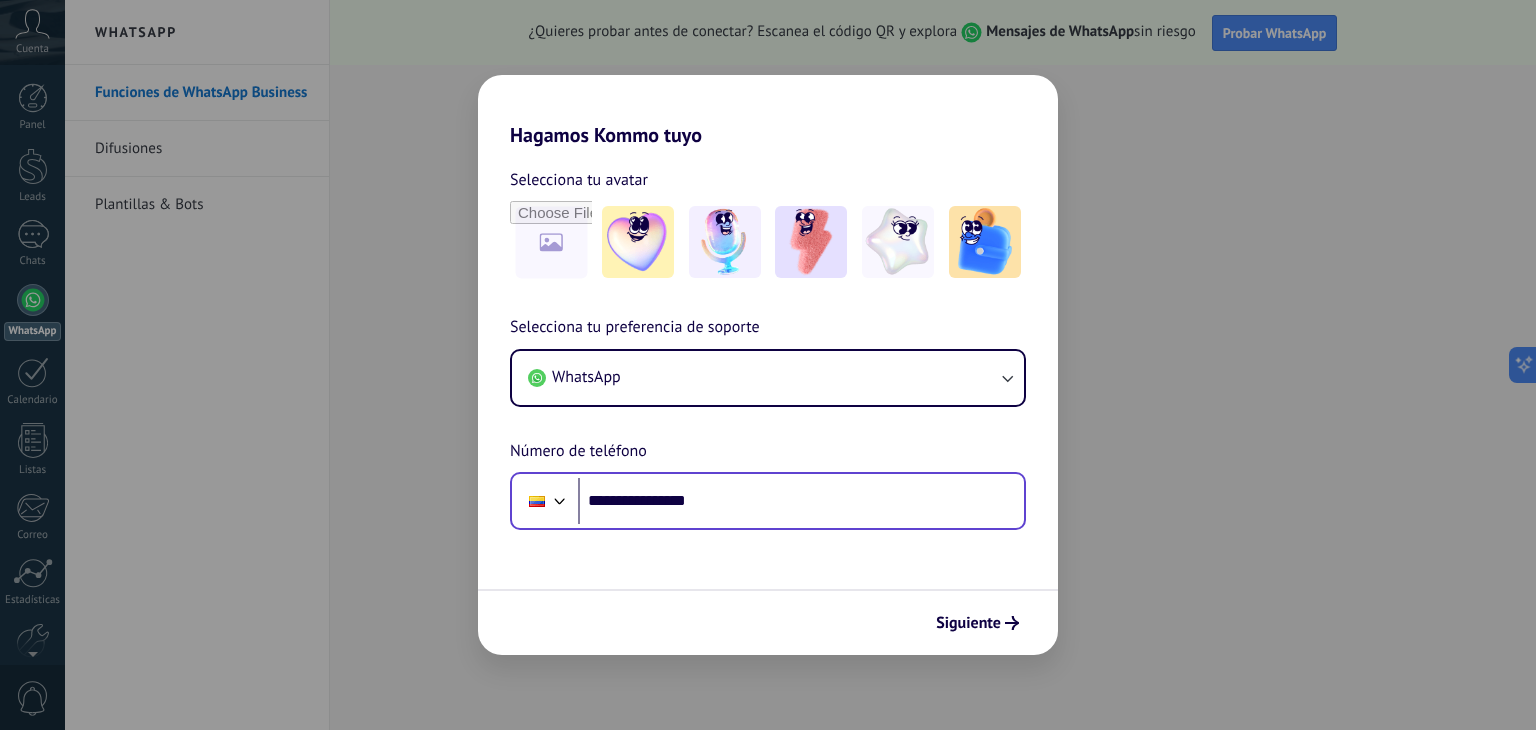 scroll, scrollTop: 0, scrollLeft: 0, axis: both 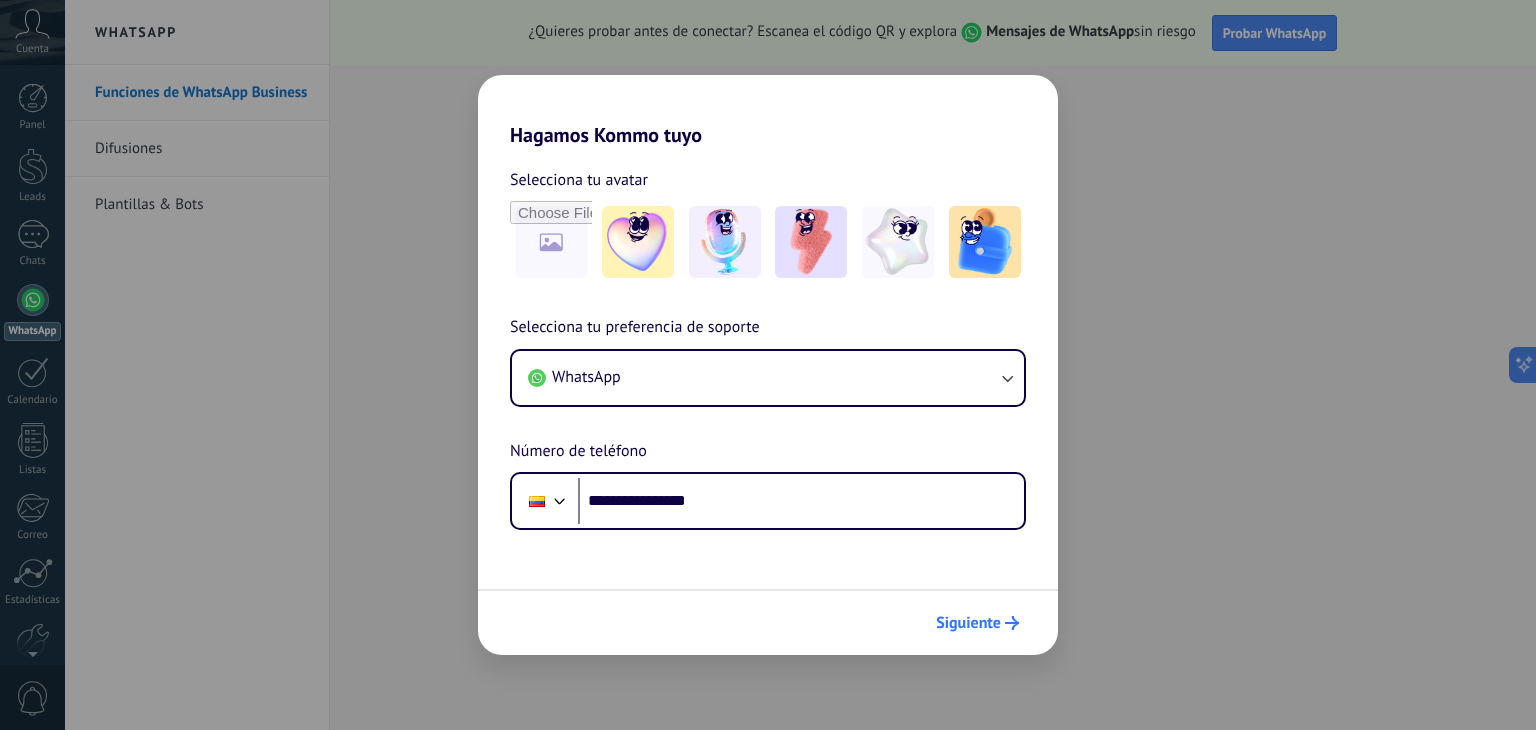click on "Siguiente" at bounding box center [968, 623] 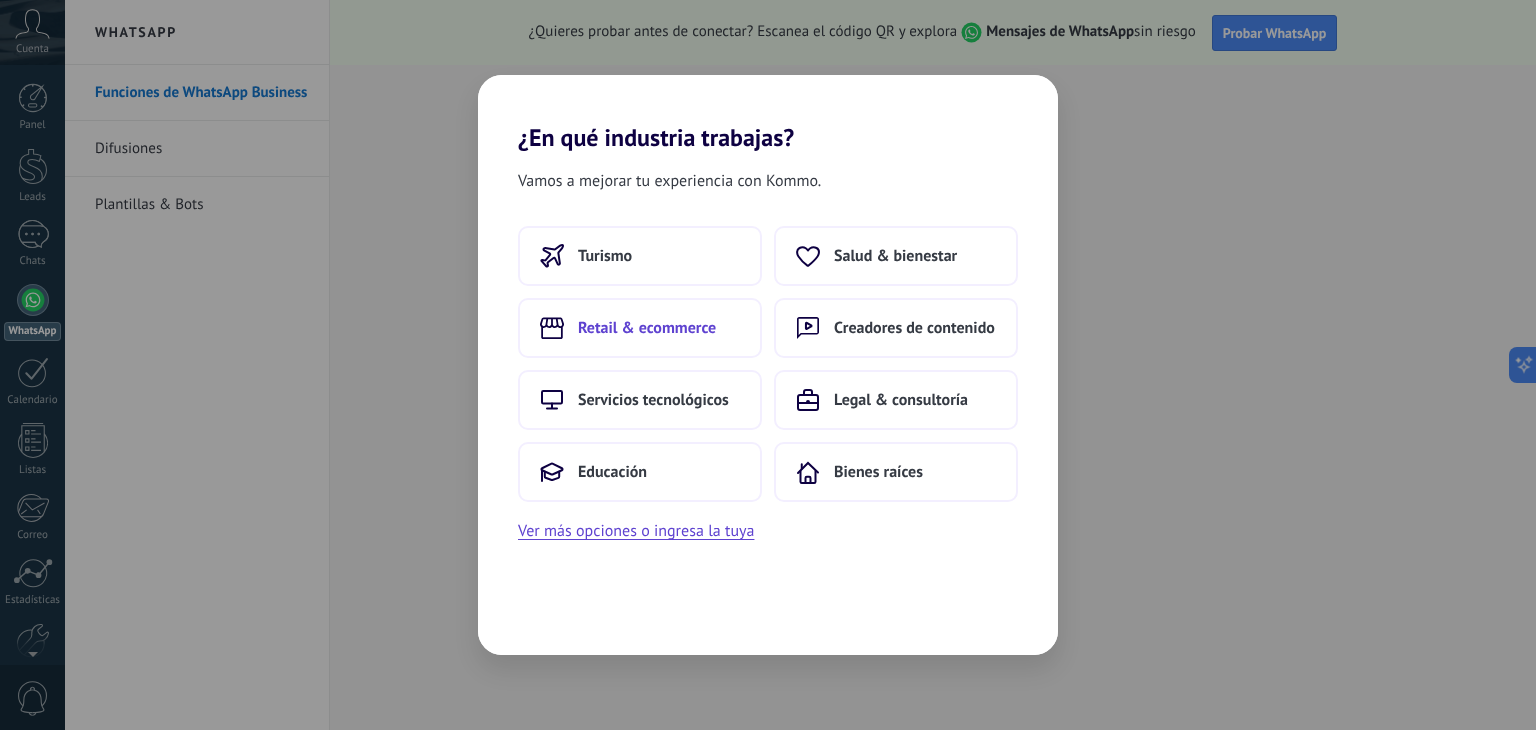 click on "Retail & ecommerce" at bounding box center [640, 328] 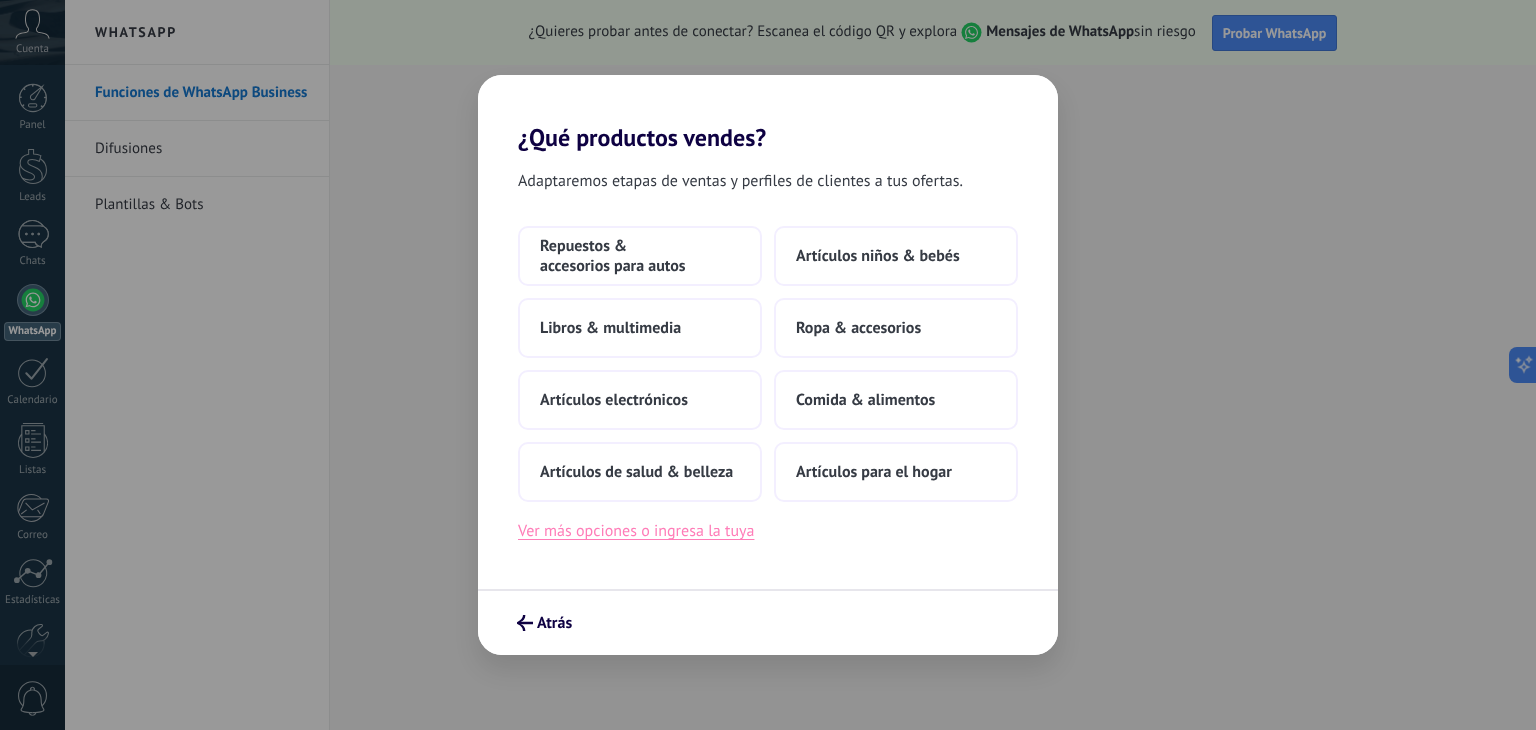 click on "Ver más opciones o ingresa la tuya" at bounding box center (636, 531) 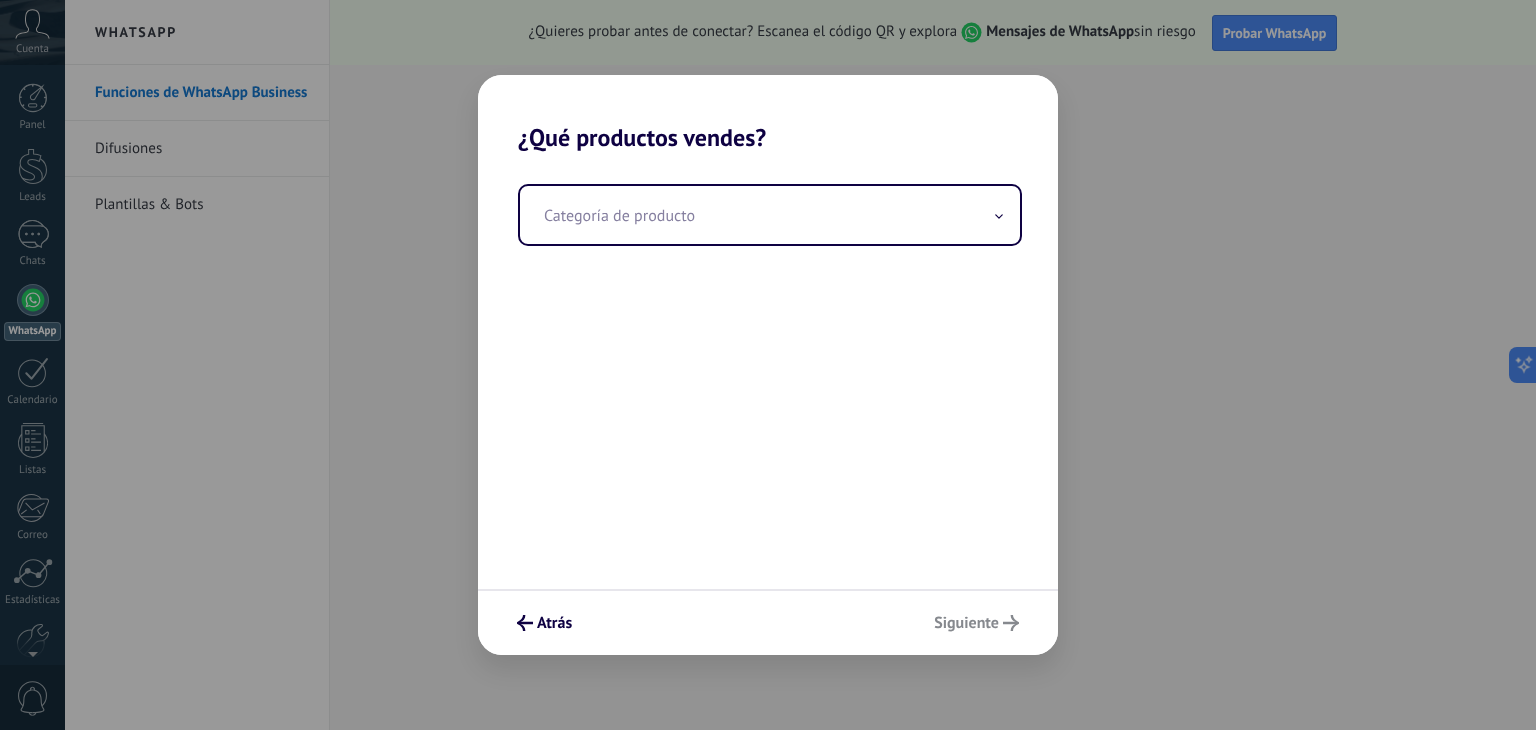 click on "Categoría de producto" at bounding box center [768, 370] 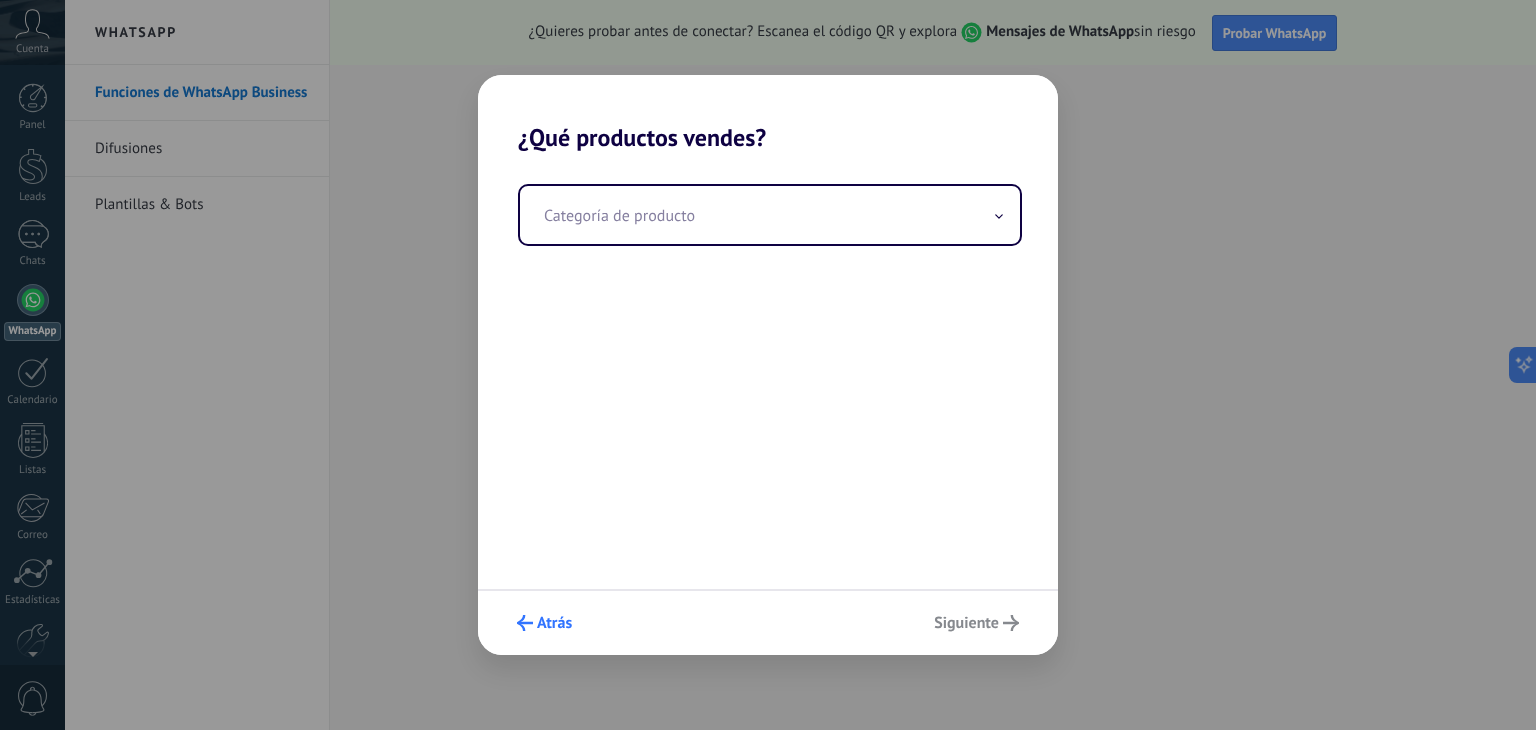 click on "Atrás" at bounding box center (554, 623) 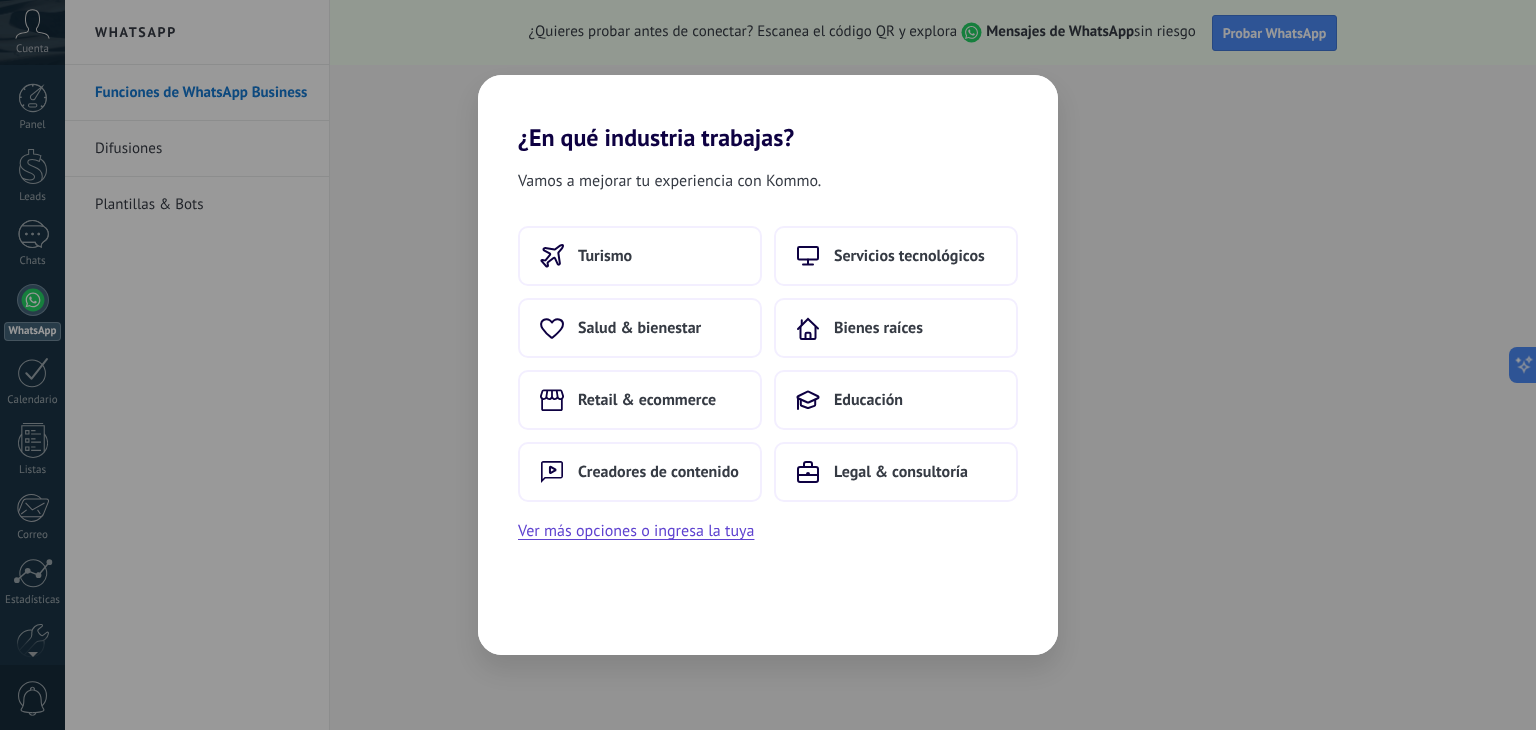 click on "Vamos a mejorar tu experiencia con Kommo. Turismo Servicios tecnológicos Salud & bienestar Bienes raíces Retail & ecommerce Educación Creadores de contenido Legal & consultoría Ver más opciones o ingresa la tuya" at bounding box center [768, 403] 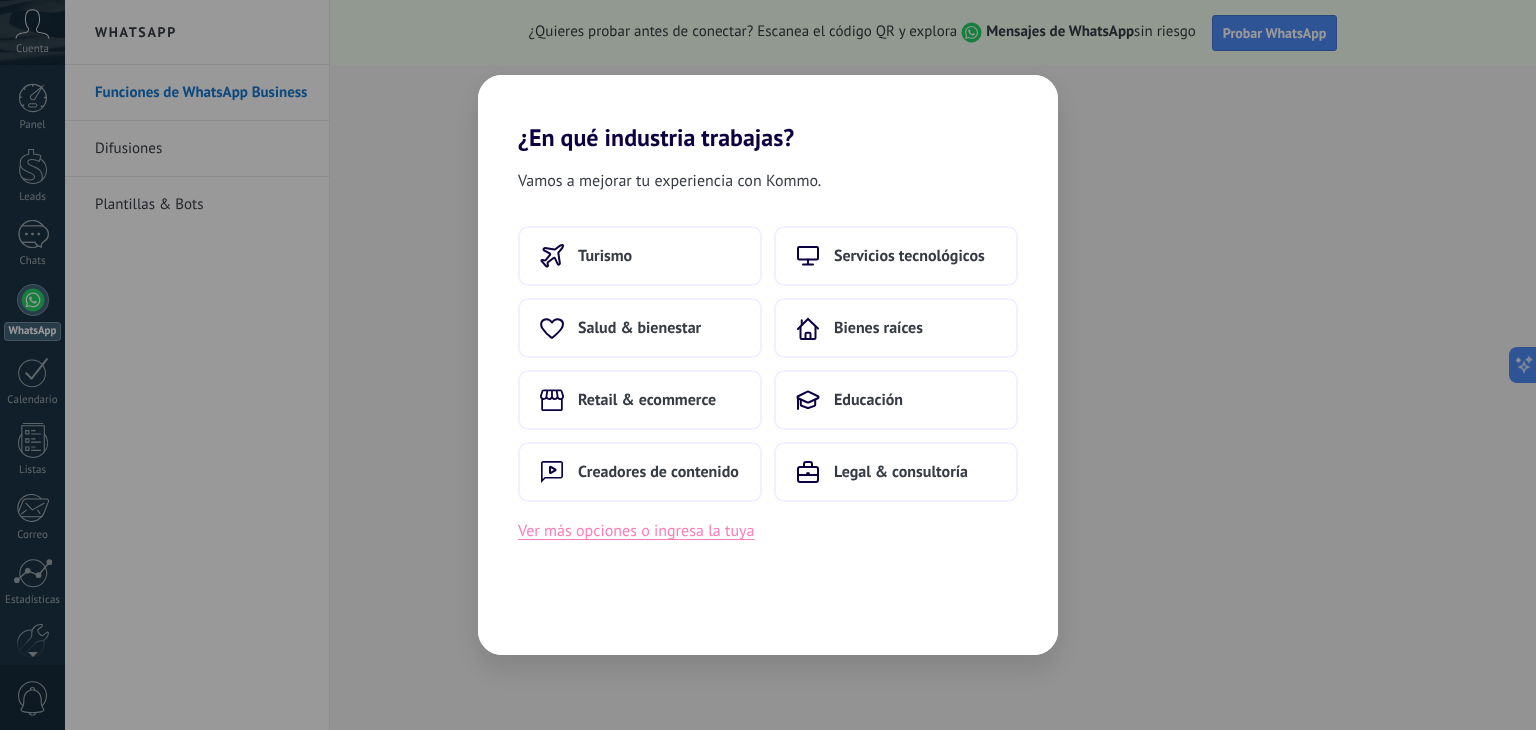 click on "Ver más opciones o ingresa la tuya" at bounding box center [636, 531] 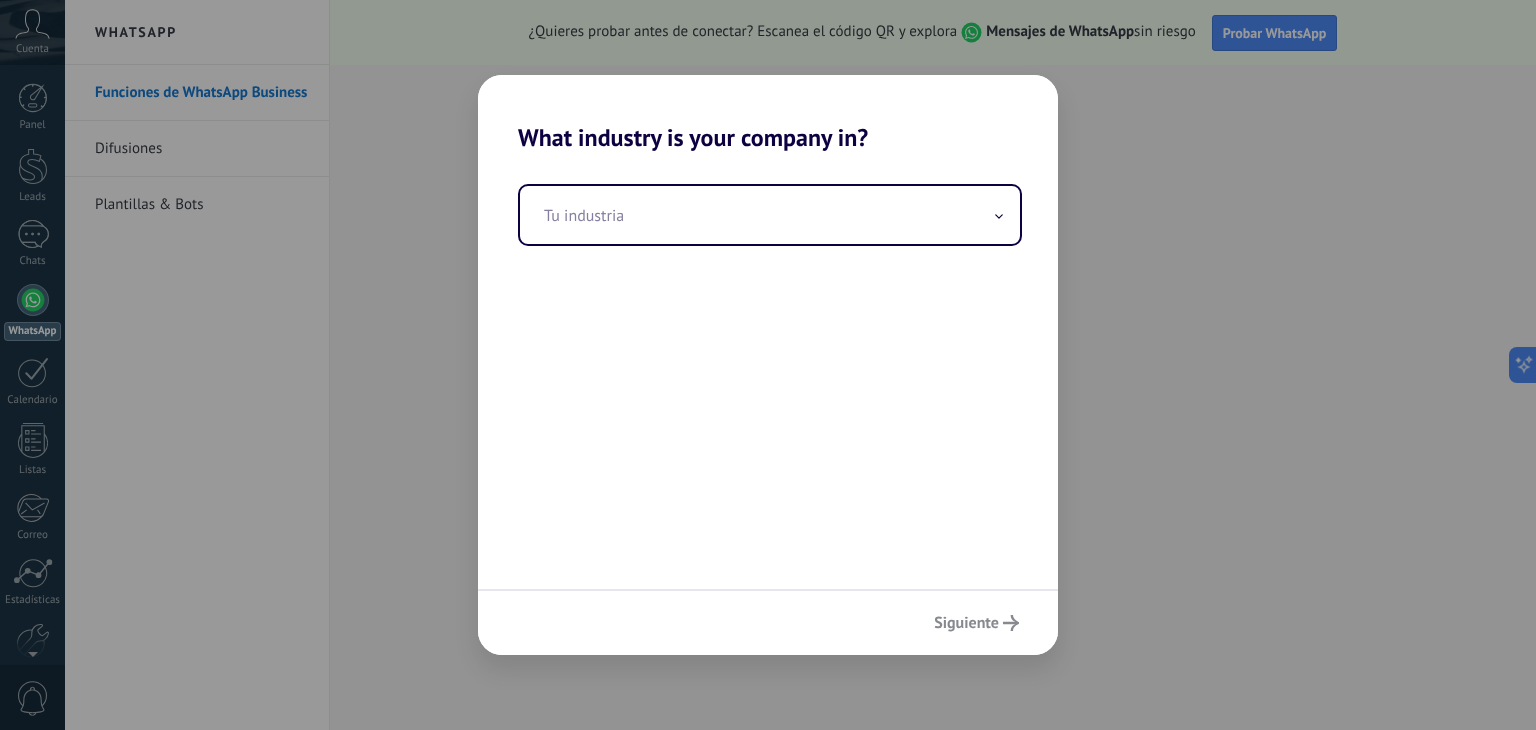 click on "Tu industria" at bounding box center [768, 370] 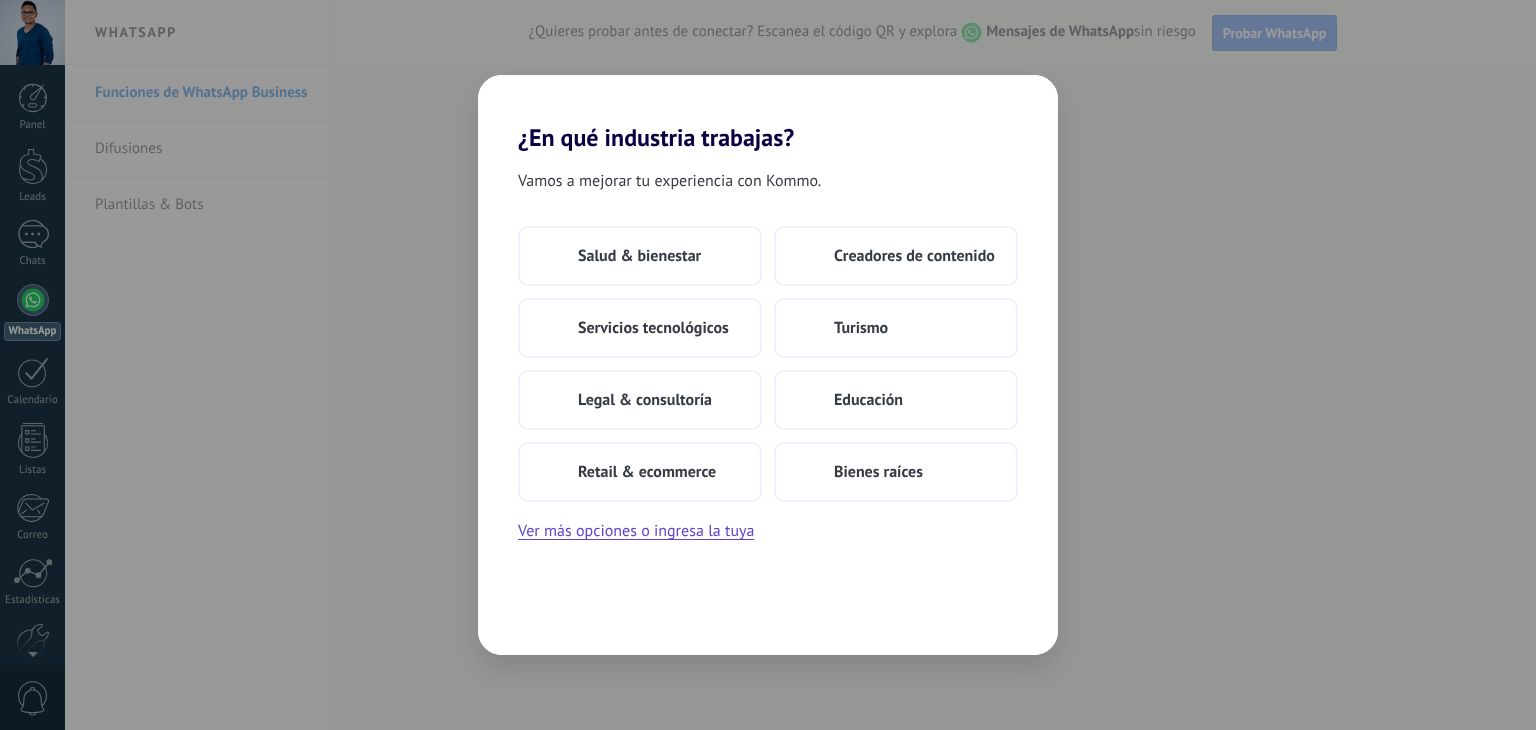 scroll, scrollTop: 0, scrollLeft: 0, axis: both 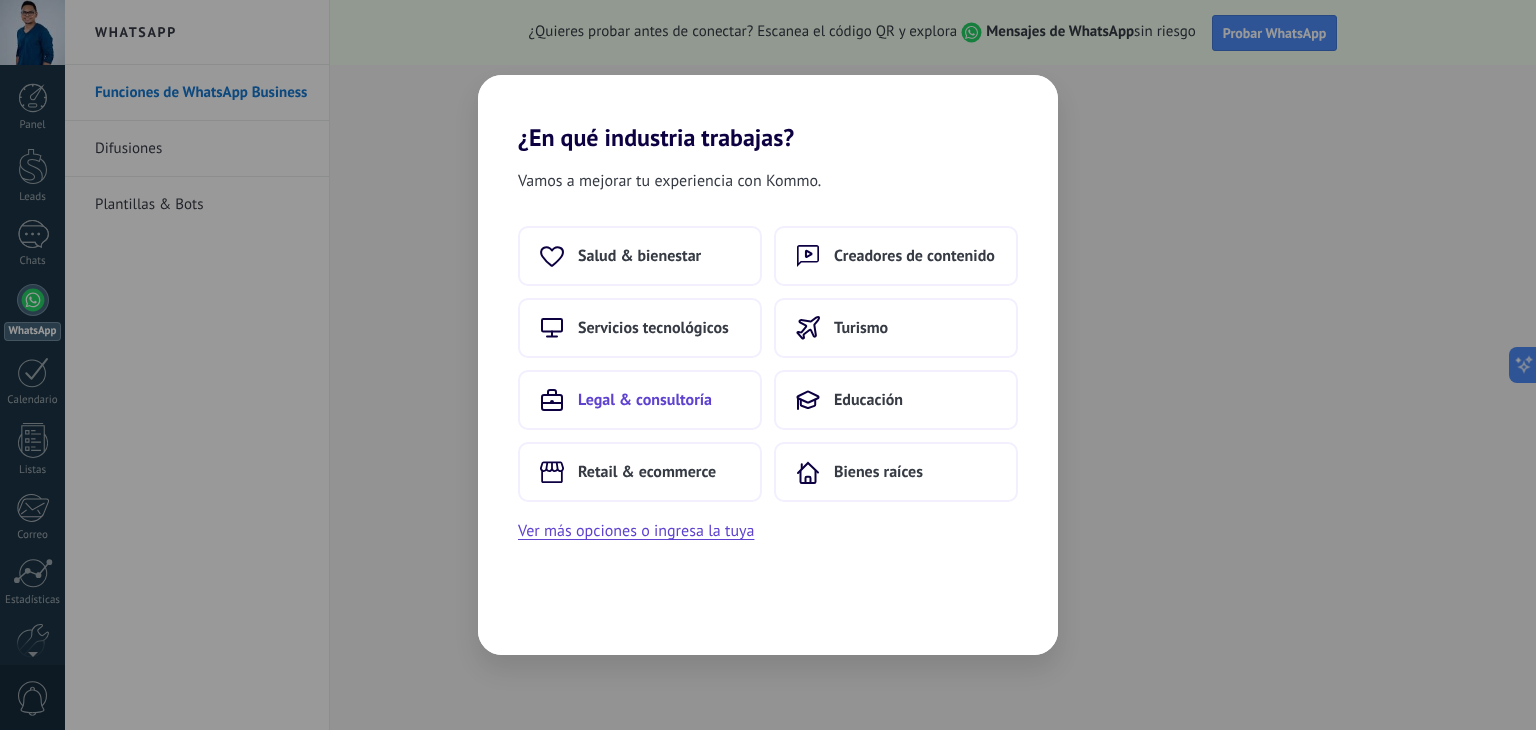 click on "Legal & consultoría" at bounding box center (639, 256) 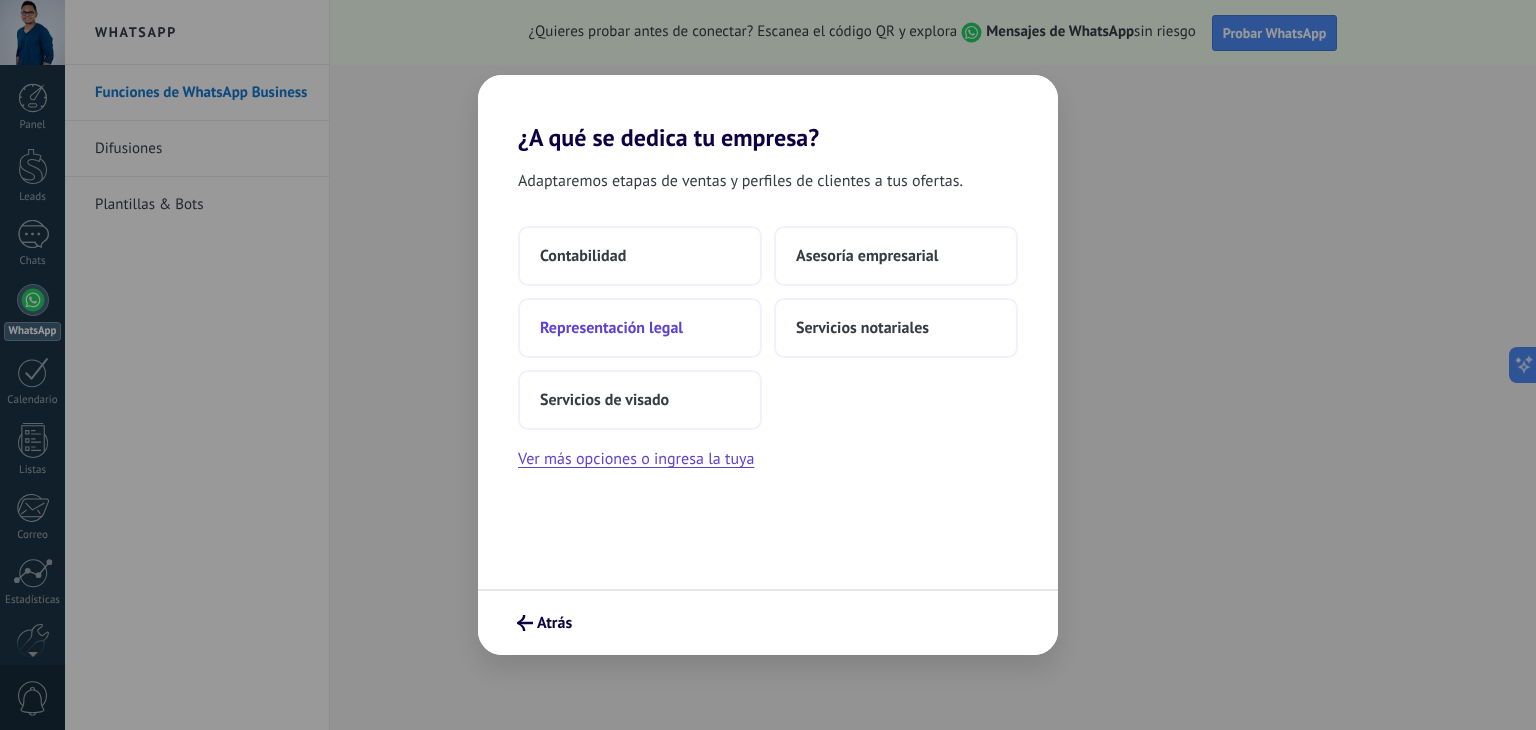 click on "Representación legal" at bounding box center (640, 328) 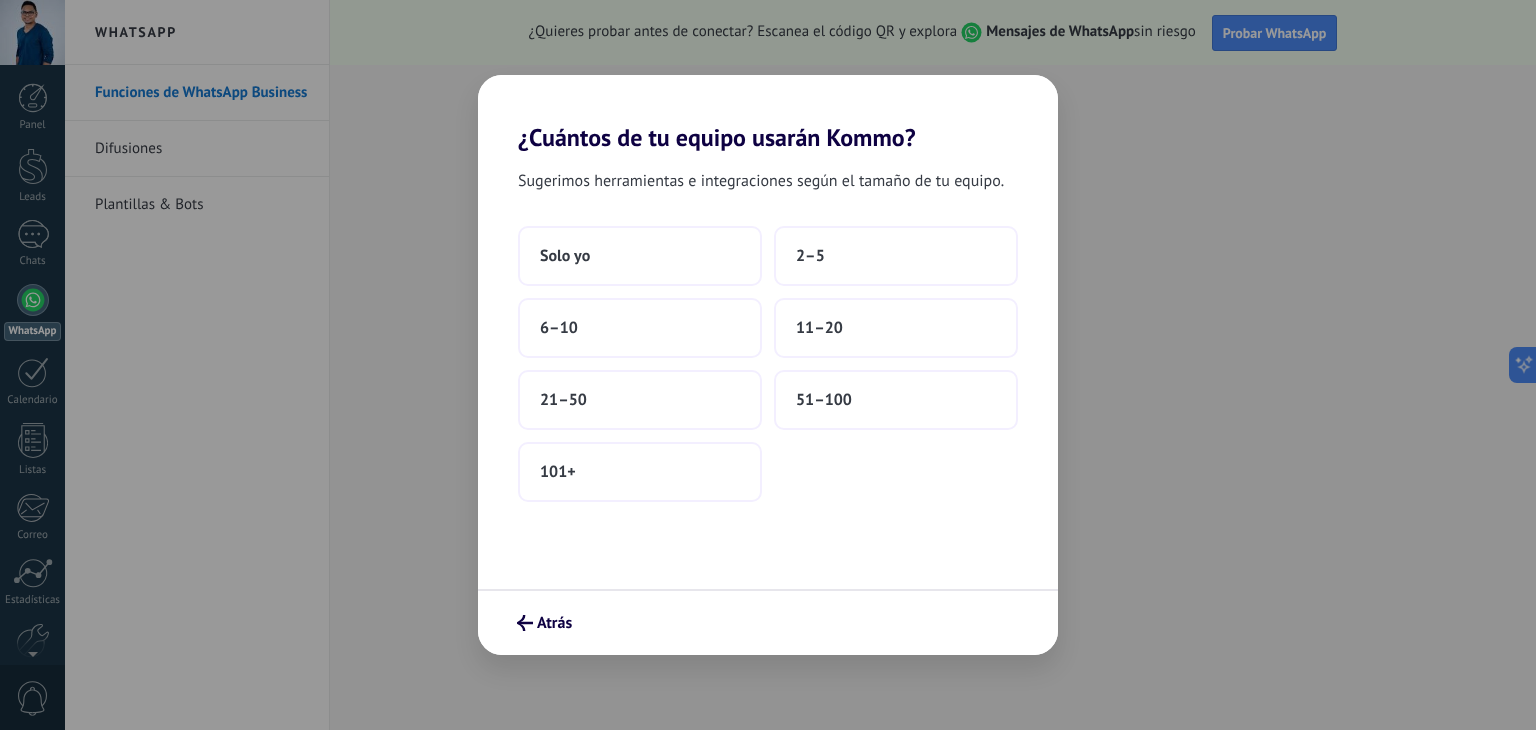 click on "6–10" at bounding box center [640, 328] 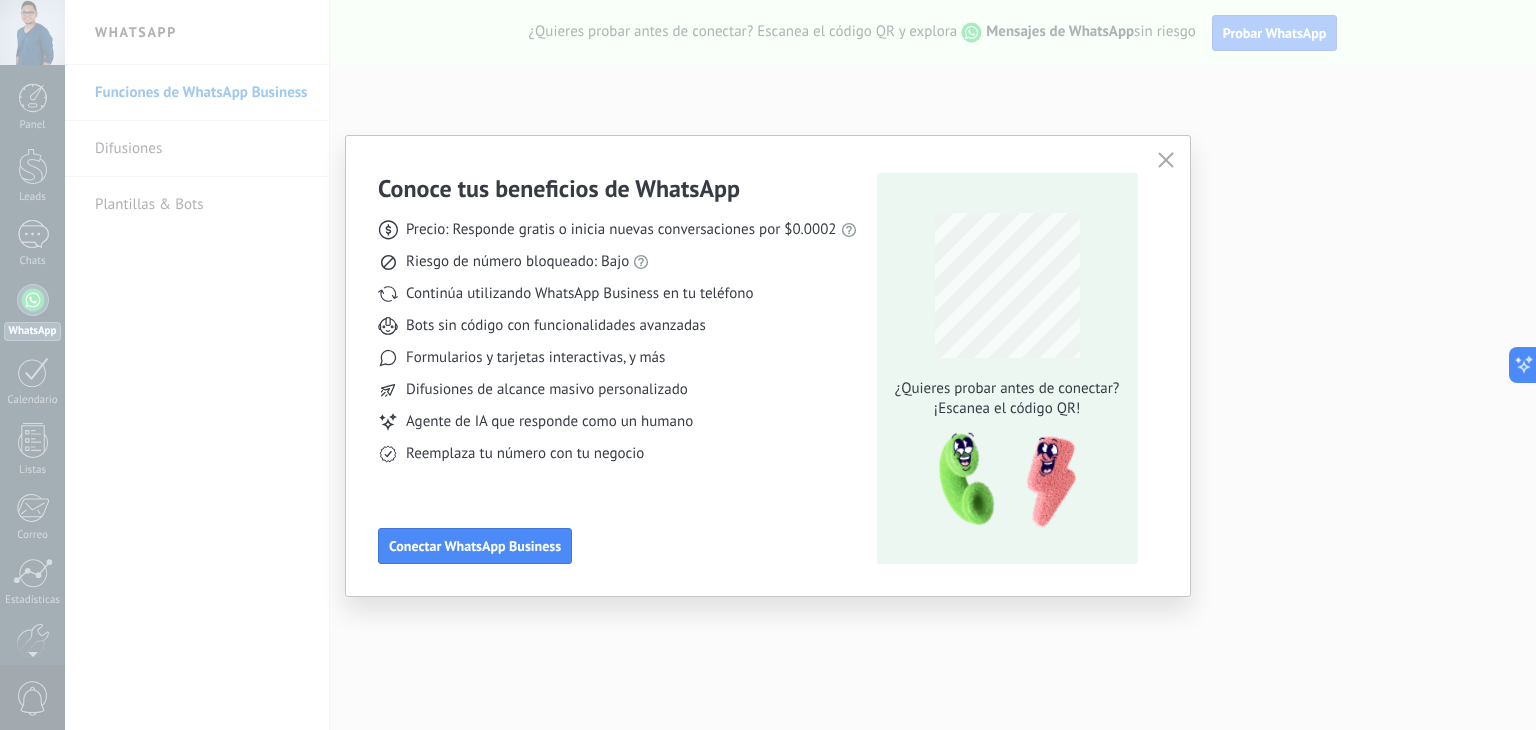 click on "Conoce tus beneficios de WhatsApp Precio: Responde gratis o inicia nuevas conversaciones por $0.0002 Riesgo de número bloqueado: Bajo Continúa utilizando WhatsApp Business en tu teléfono Bots sin código con funcionalidades avanzadas Formularios y tarjetas interactivas, y más Difusiones de alcance masivo personalizado Agente de IA que responde como un humano Reemplaza tu número con tu negocio Conectar WhatsApp Business" at bounding box center [617, 368] 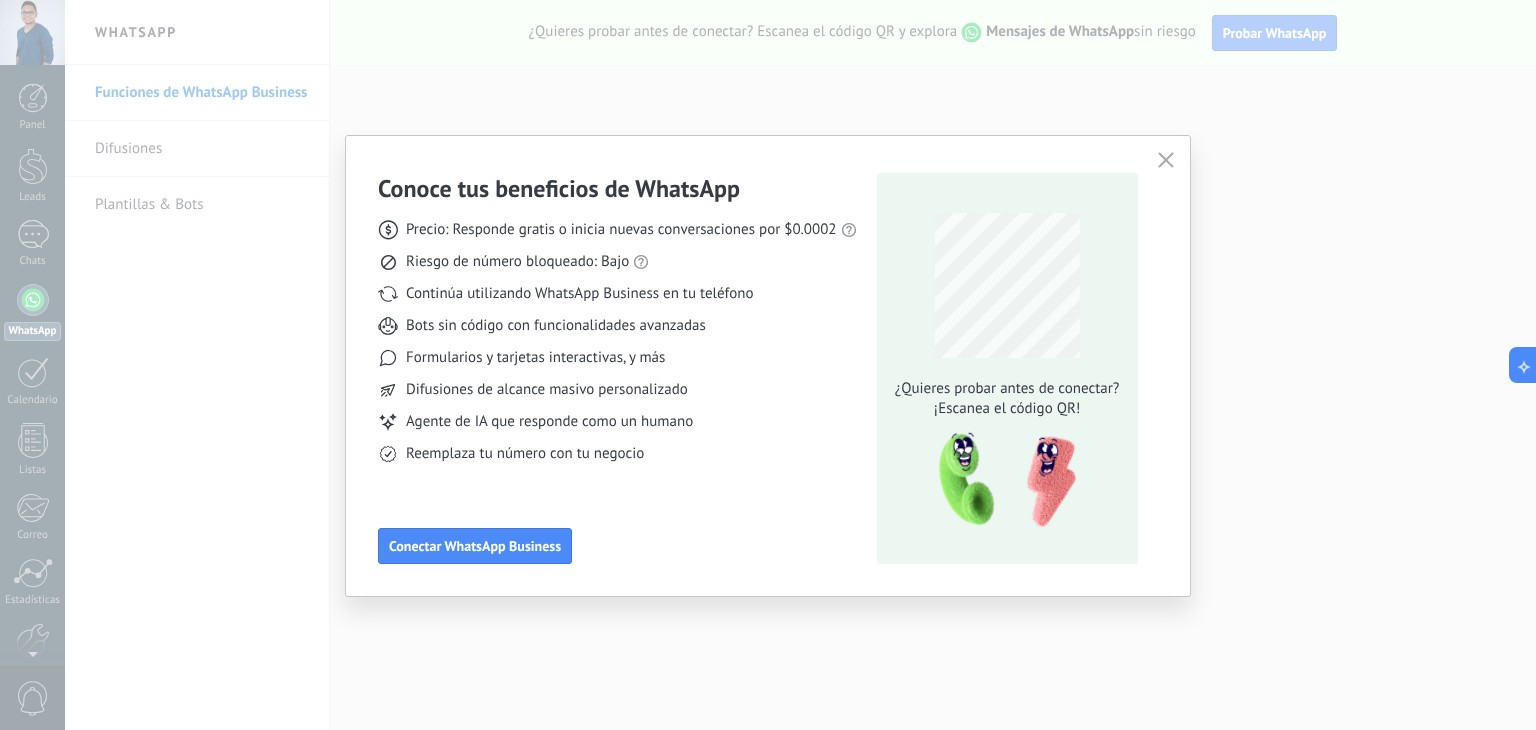 click at bounding box center [1165, 159] 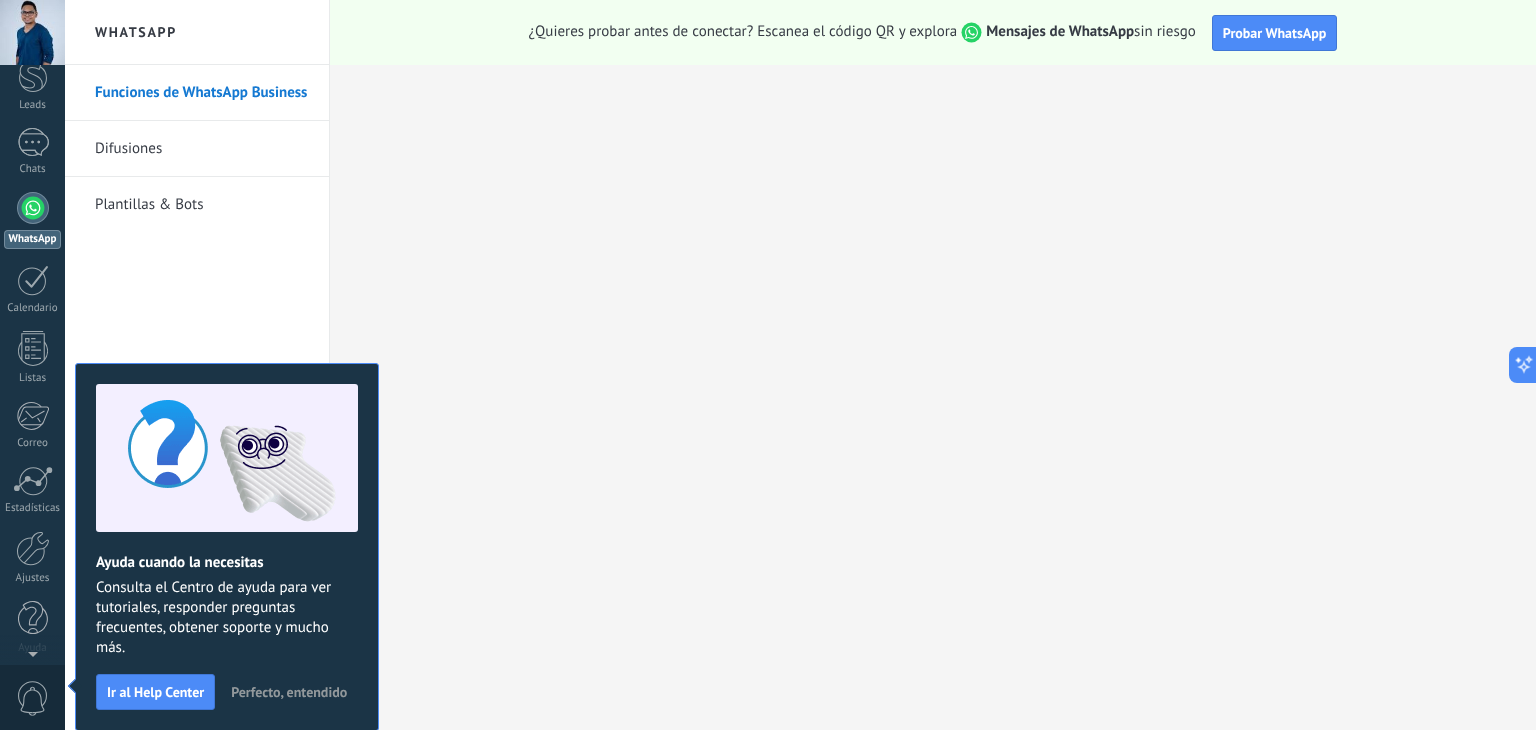scroll, scrollTop: 0, scrollLeft: 0, axis: both 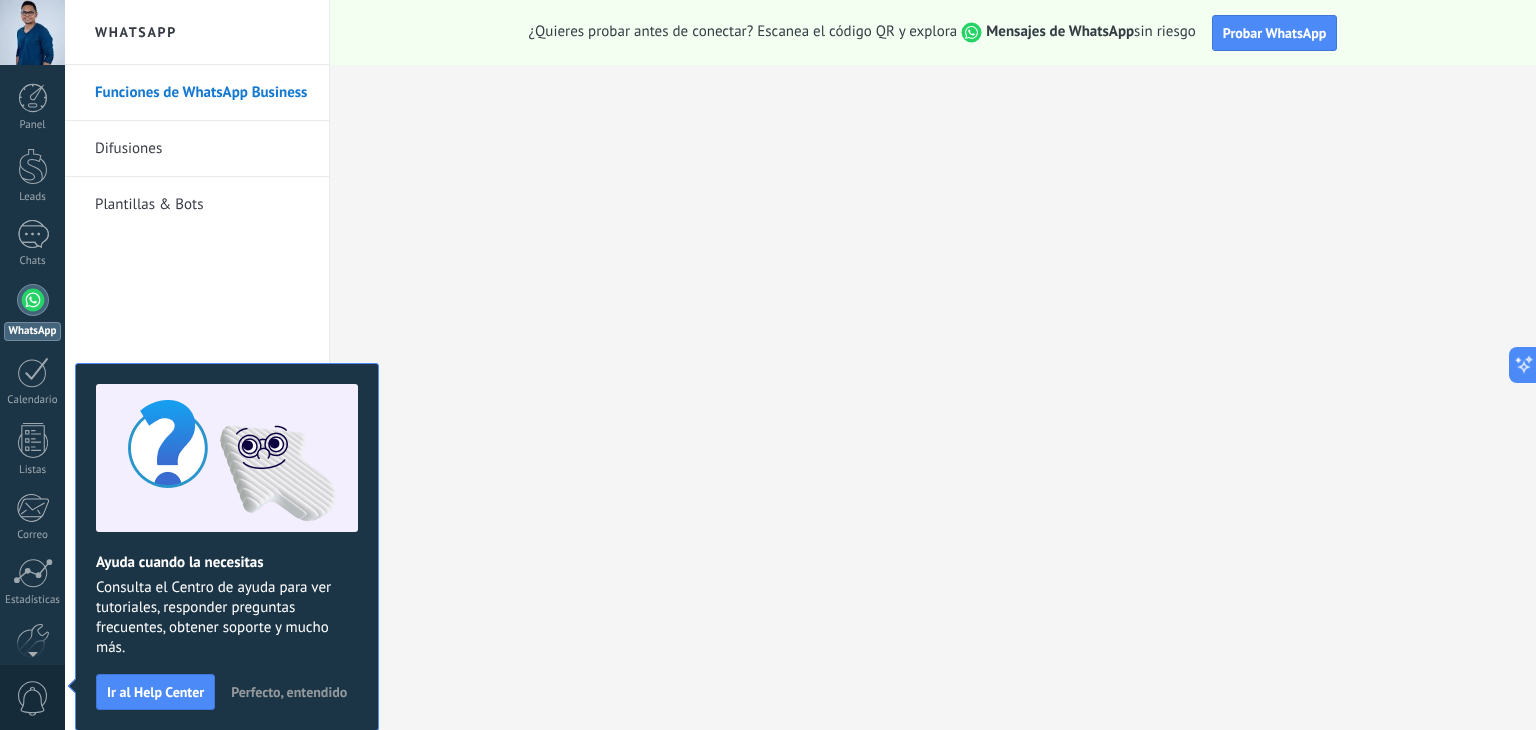 click on "Perfecto, entendido" at bounding box center (289, 692) 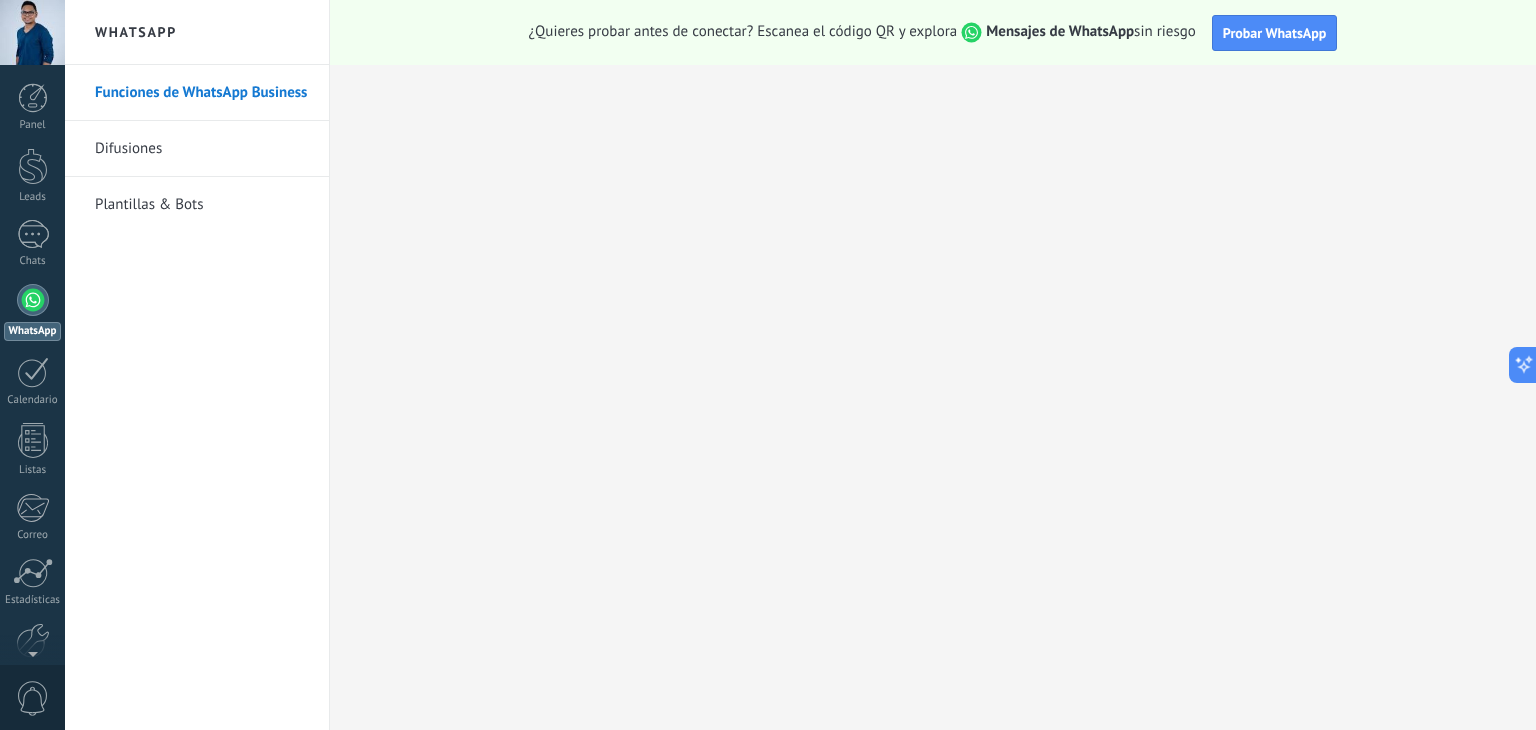 click at bounding box center [33, 300] 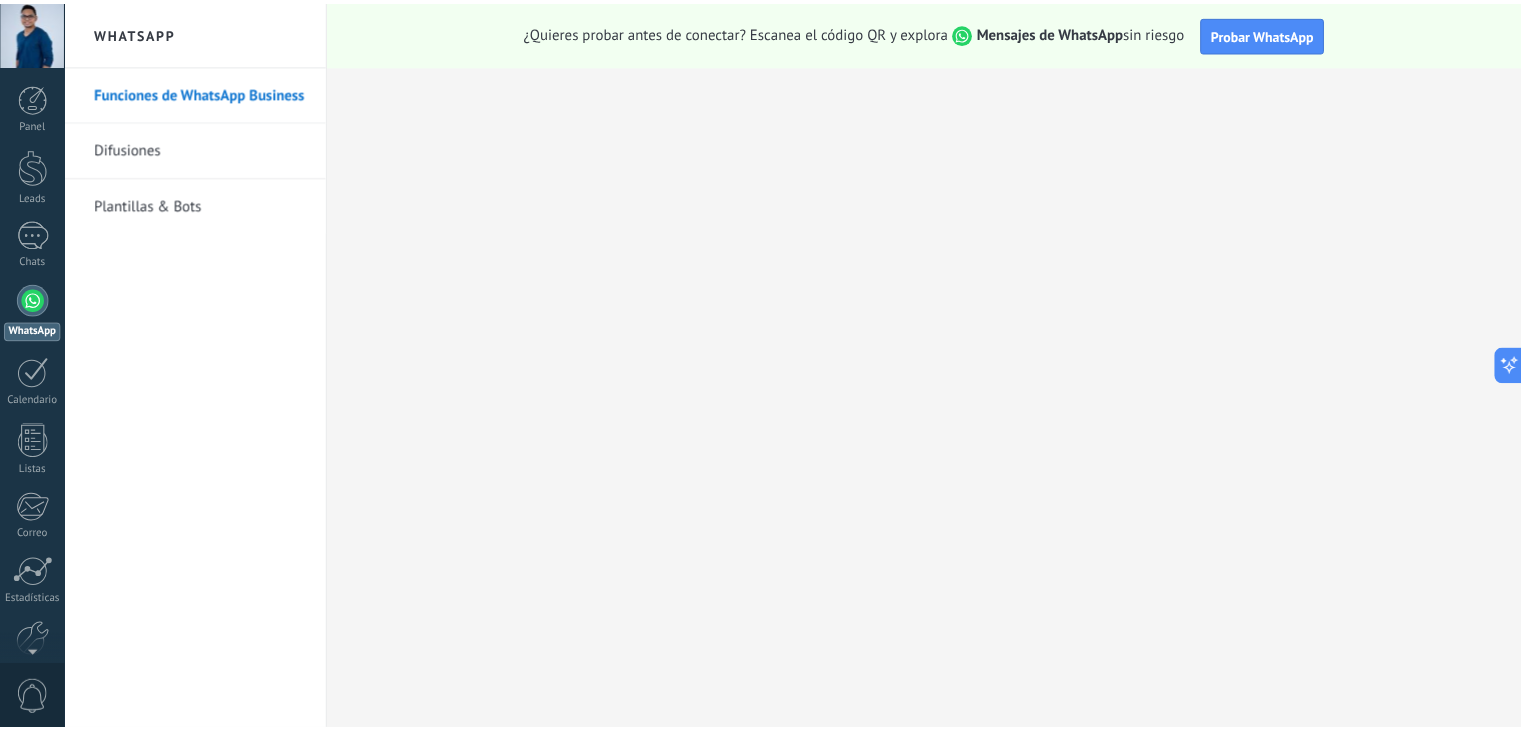 scroll, scrollTop: 0, scrollLeft: 0, axis: both 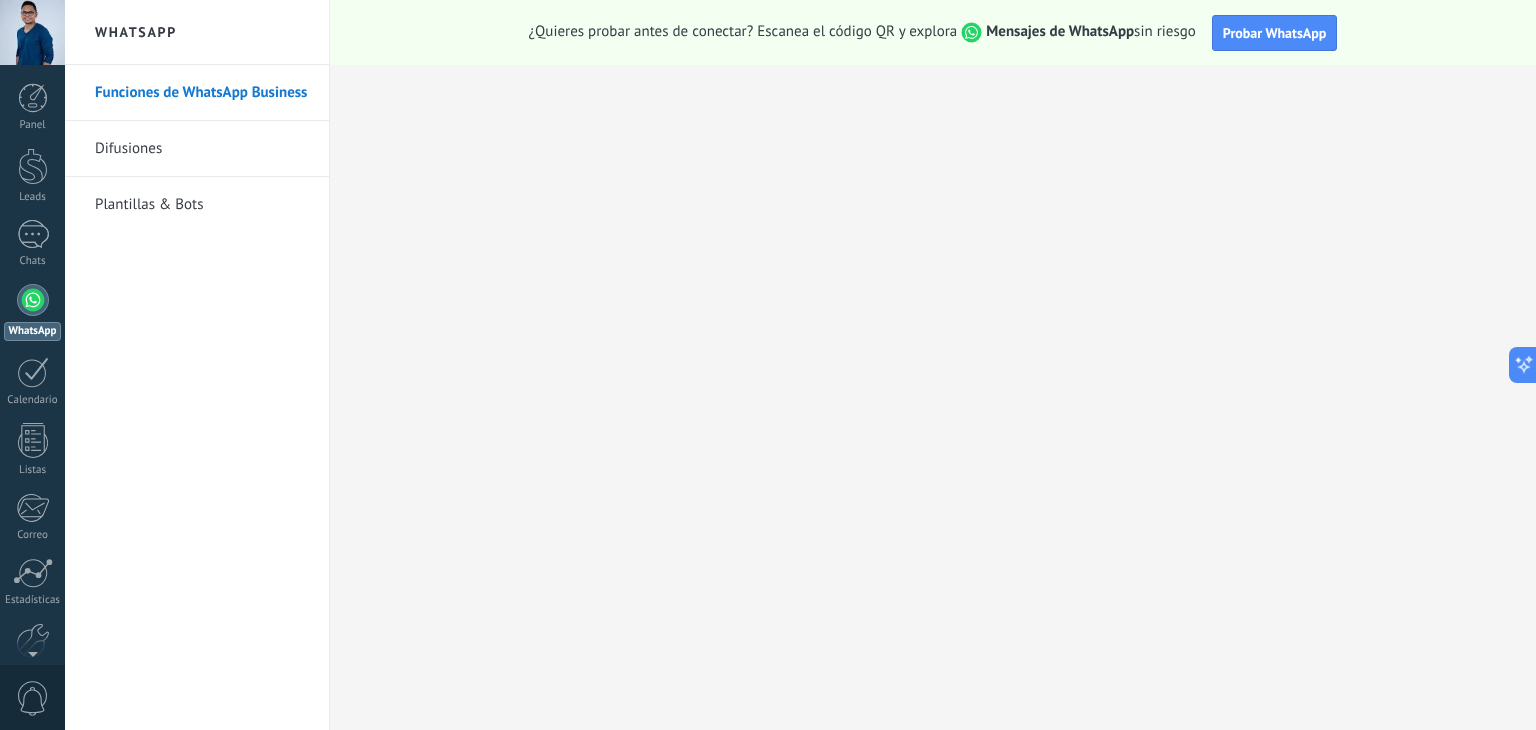 click on "Funciones de WhatsApp Business" at bounding box center (202, 93) 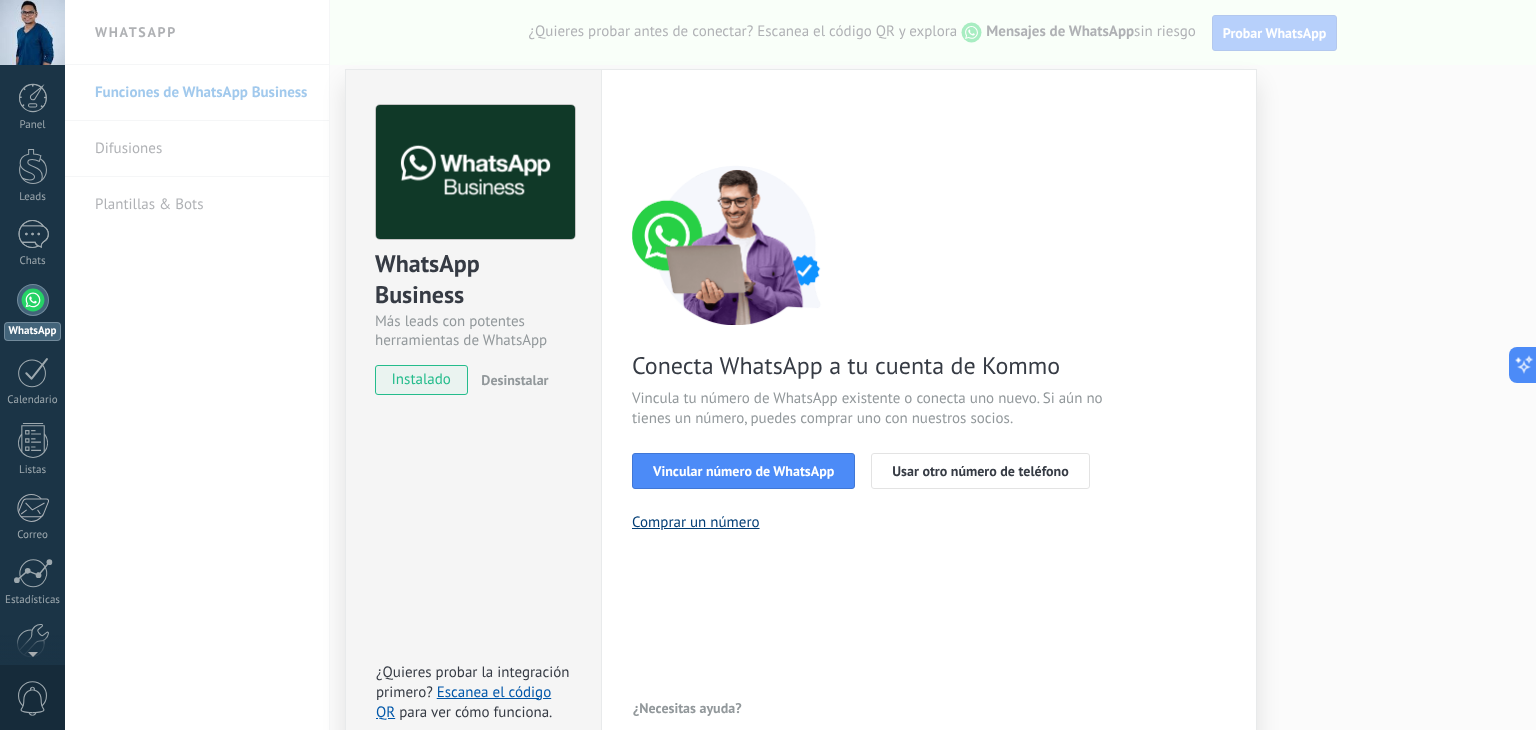 click on "Comprar un número" at bounding box center (696, 522) 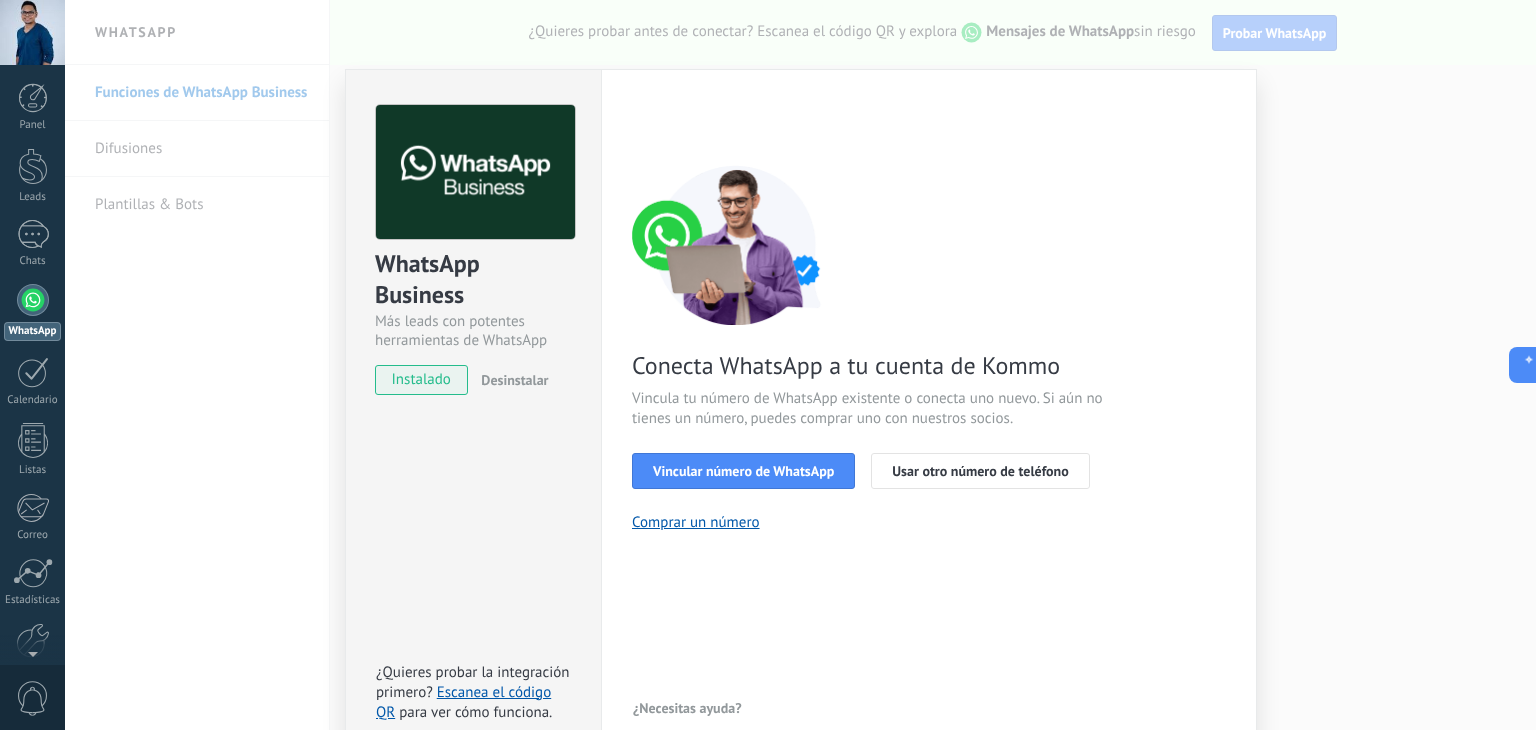 click on "WhatsApp Business Más leads con potentes herramientas de WhatsApp instalado Desinstalar ¿Quieres probar la integración primero?   Escanea el código QR   para ver cómo funciona." at bounding box center [473, 414] 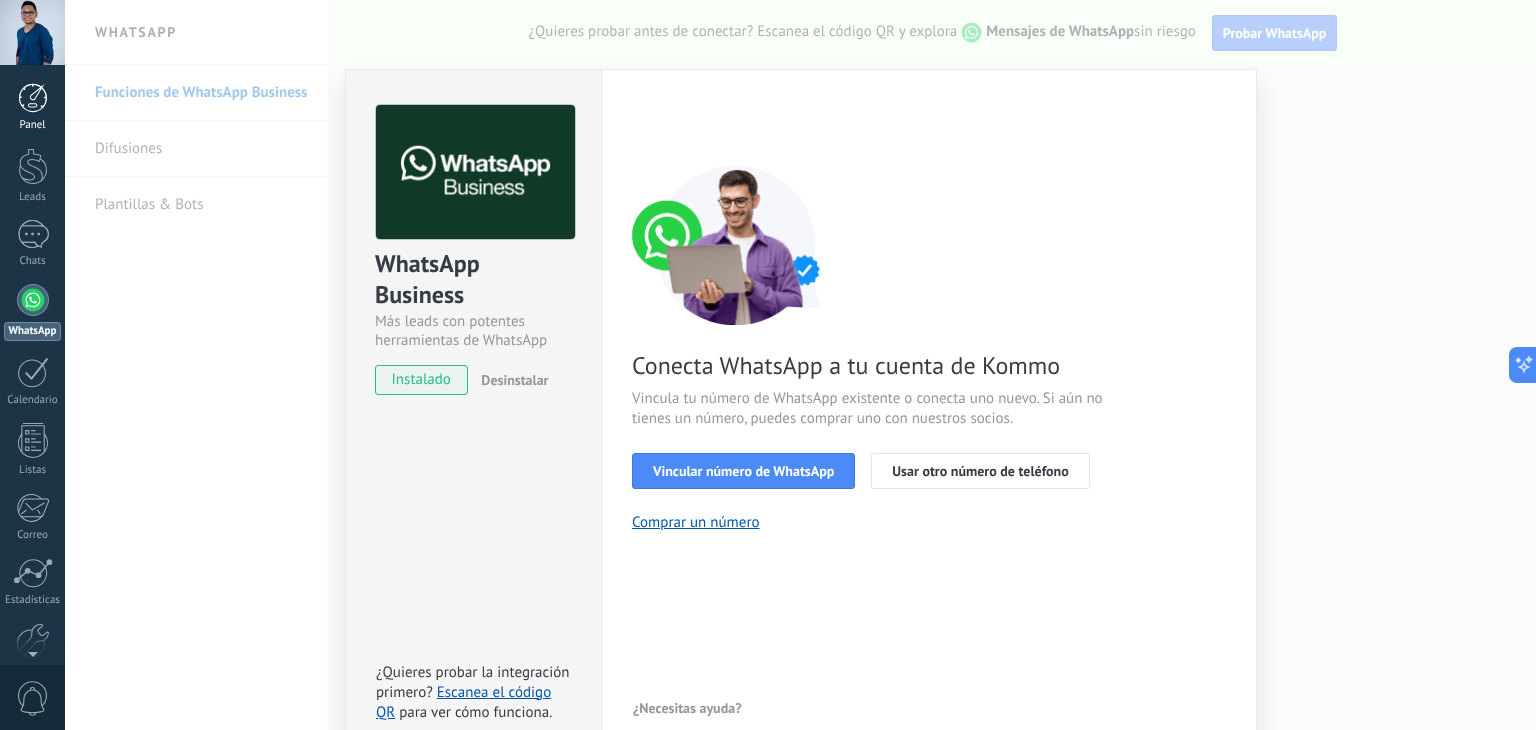 click at bounding box center (33, 98) 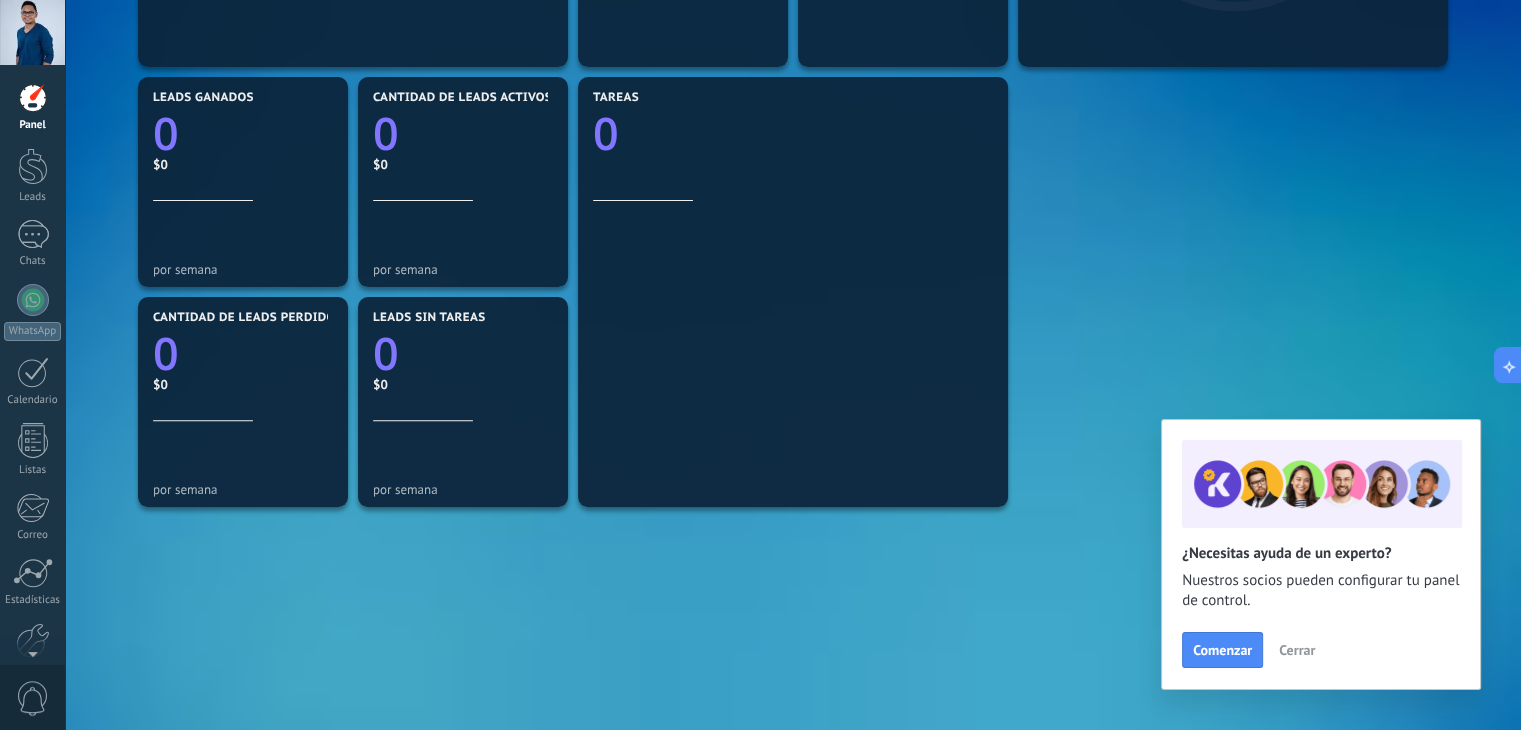scroll, scrollTop: 658, scrollLeft: 0, axis: vertical 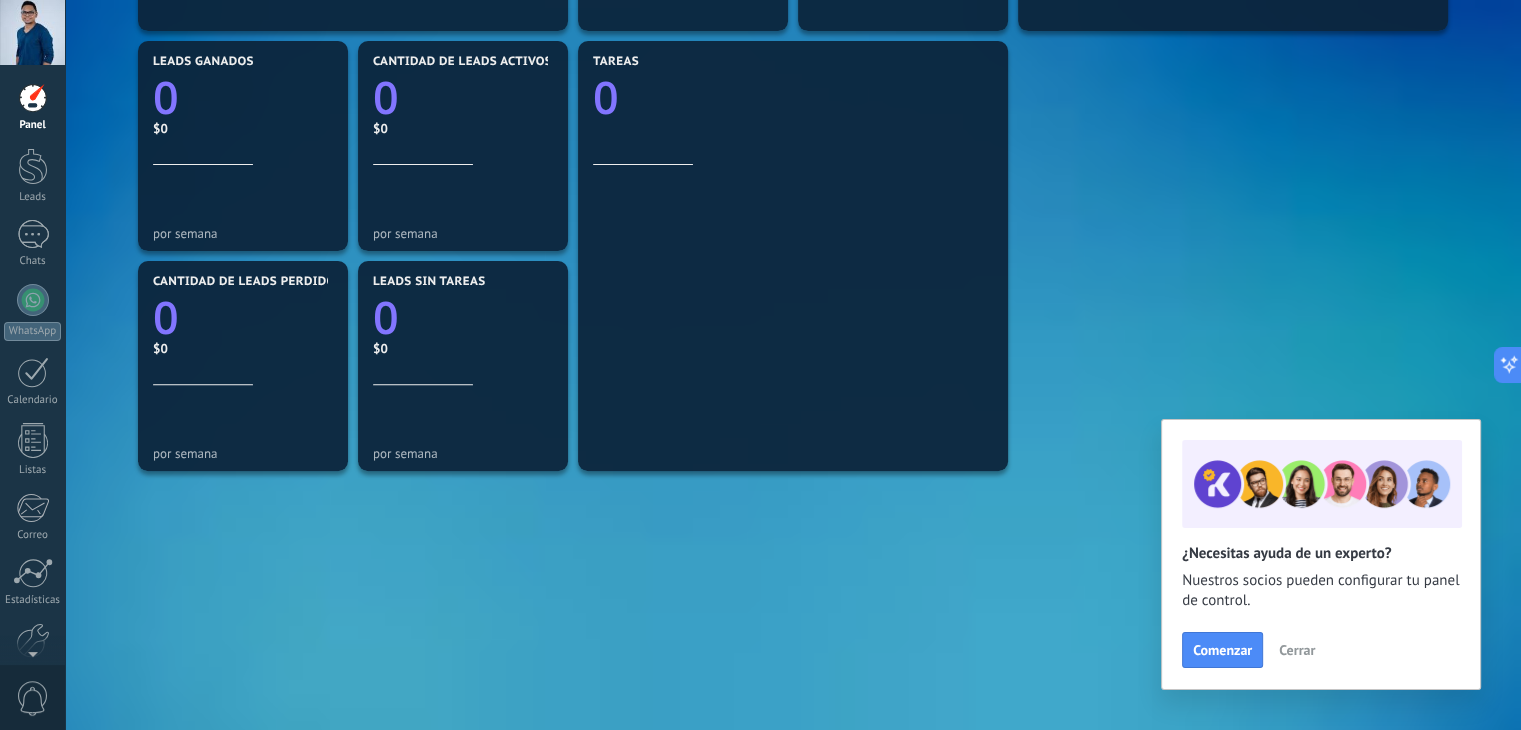 click on "Cerrar" at bounding box center [1297, 650] 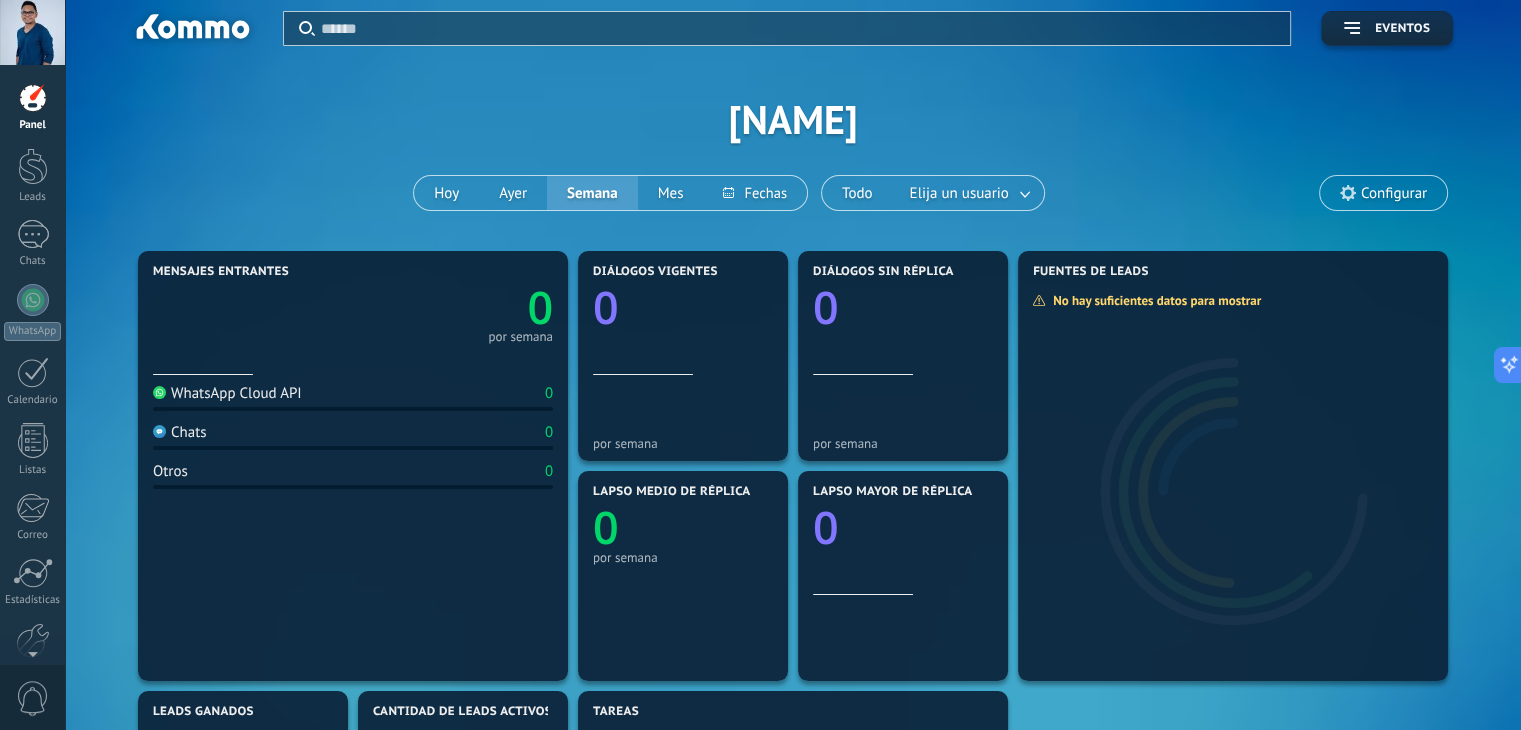 scroll, scrollTop: 0, scrollLeft: 0, axis: both 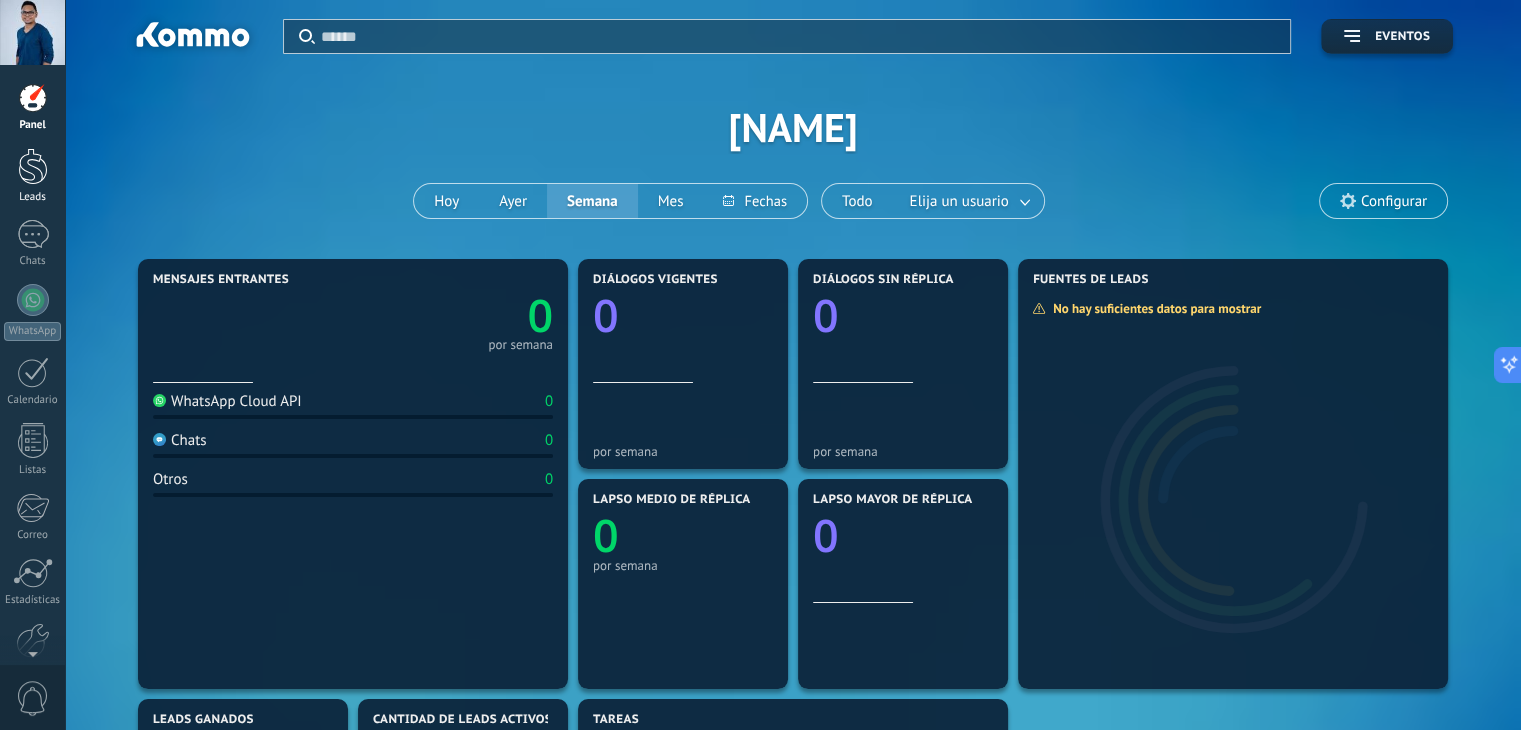 click at bounding box center [33, 166] 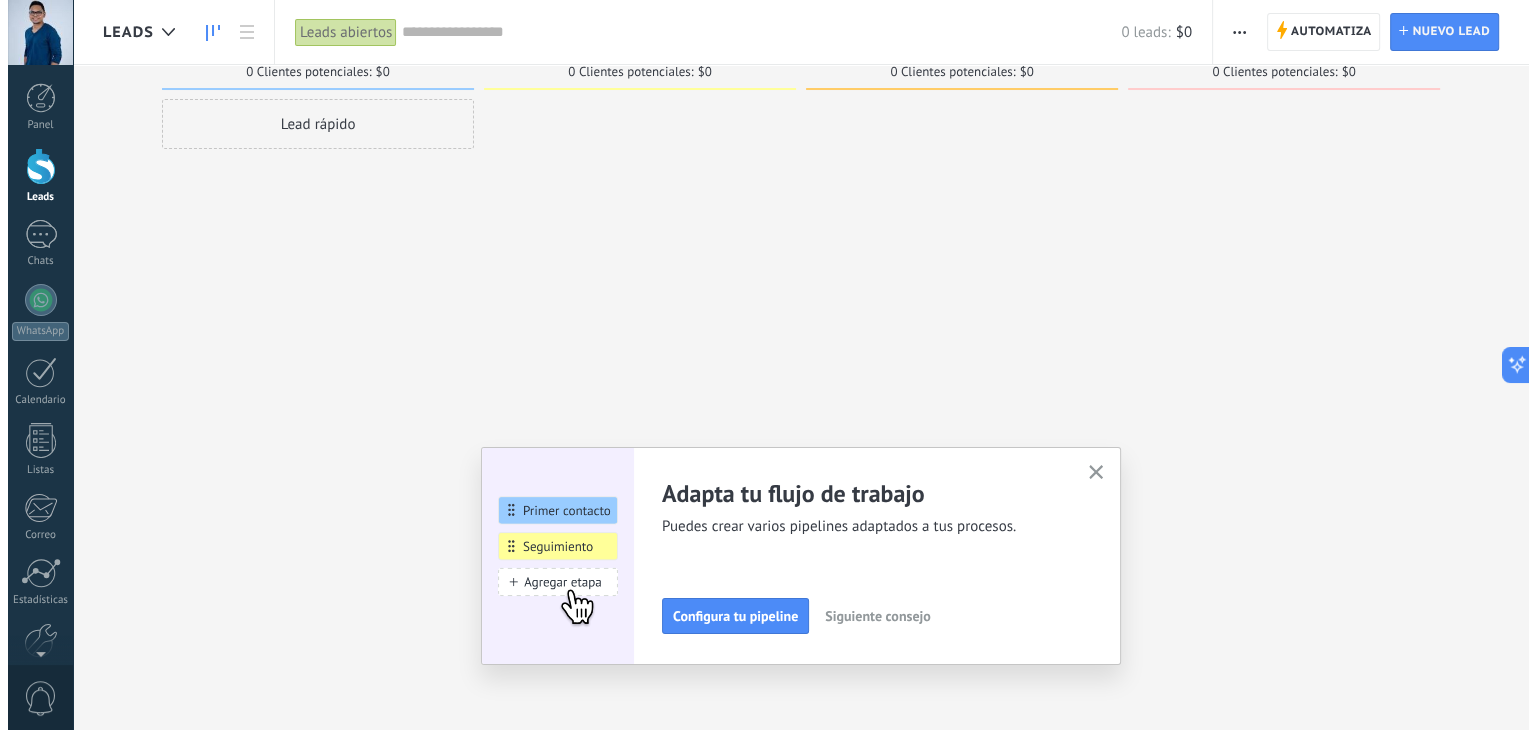 scroll, scrollTop: 0, scrollLeft: 0, axis: both 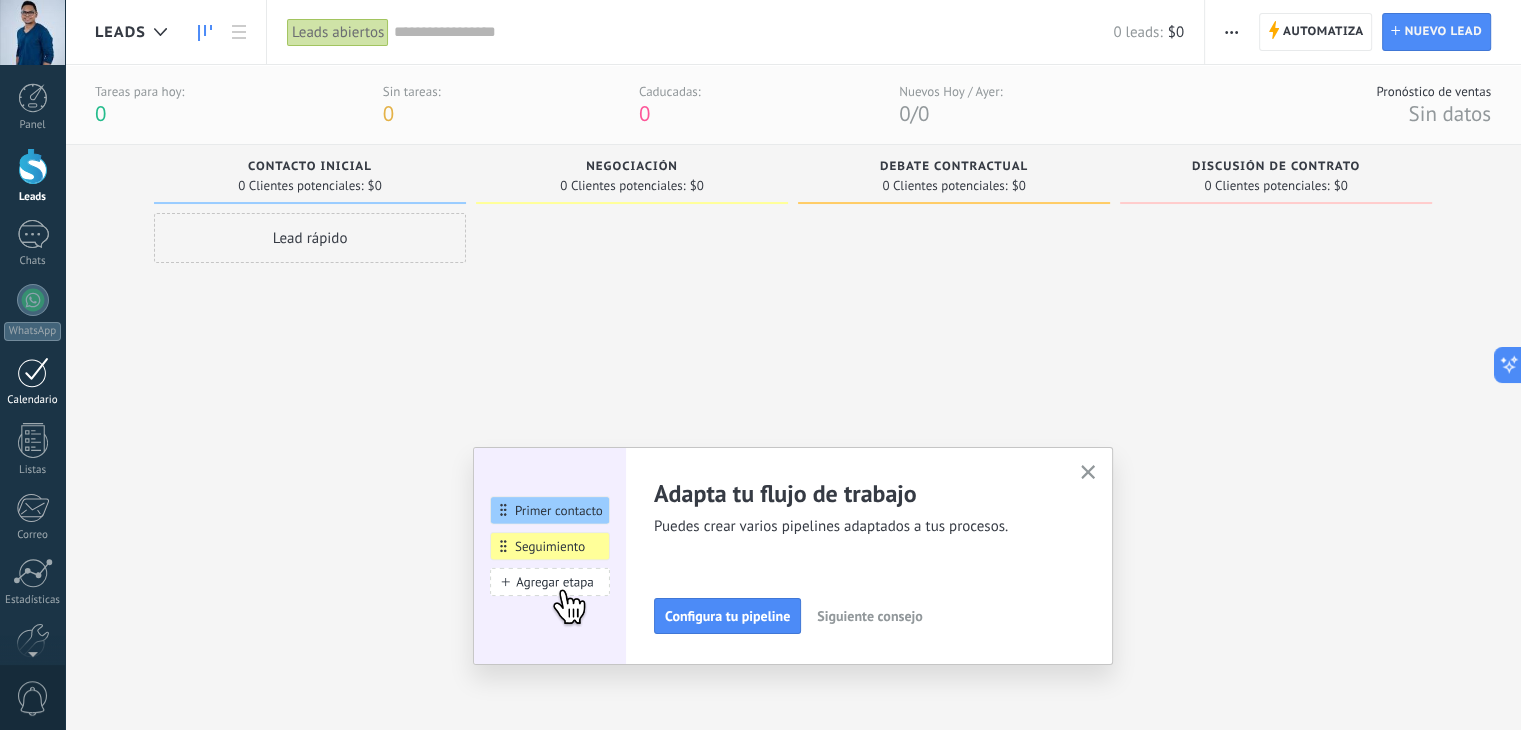 click at bounding box center (33, 372) 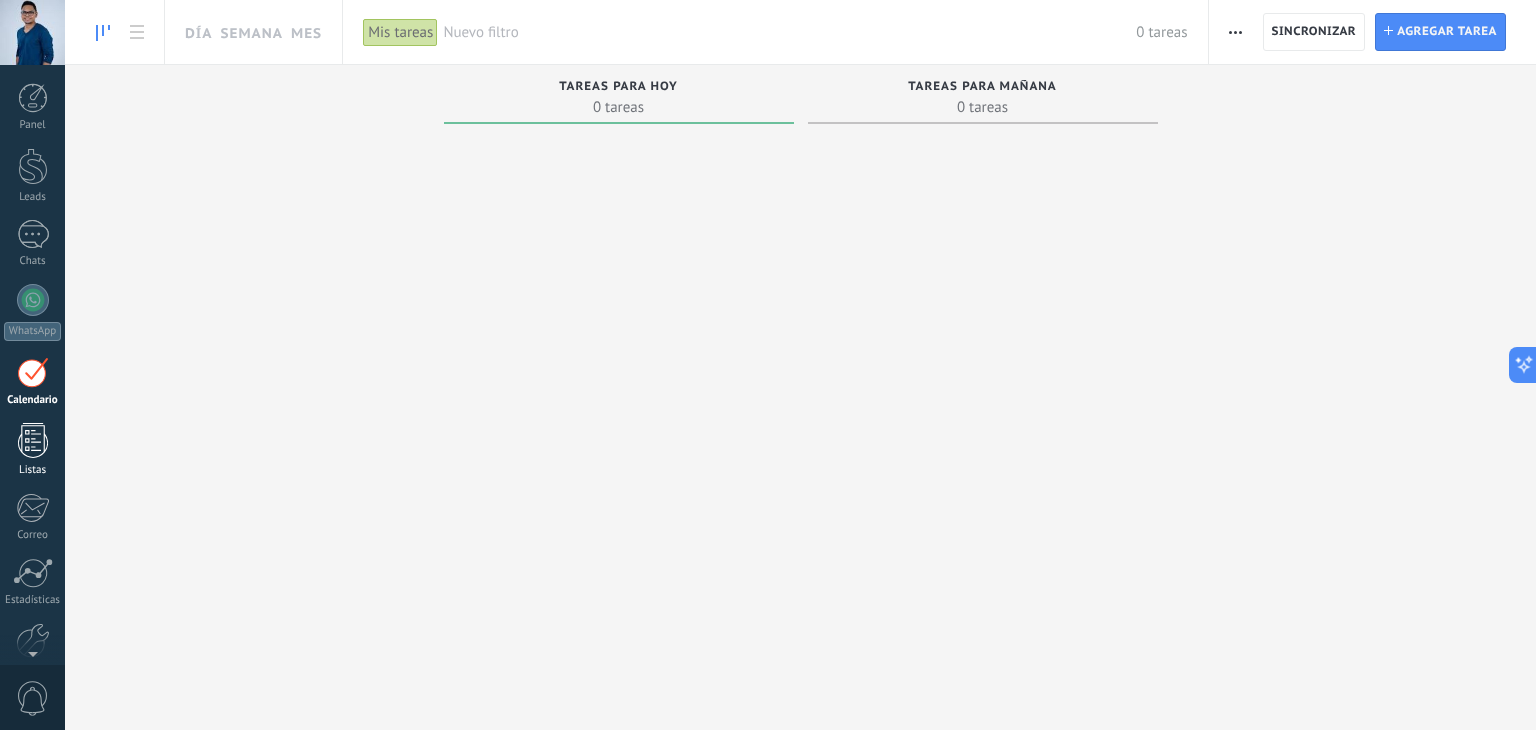 click at bounding box center (33, 440) 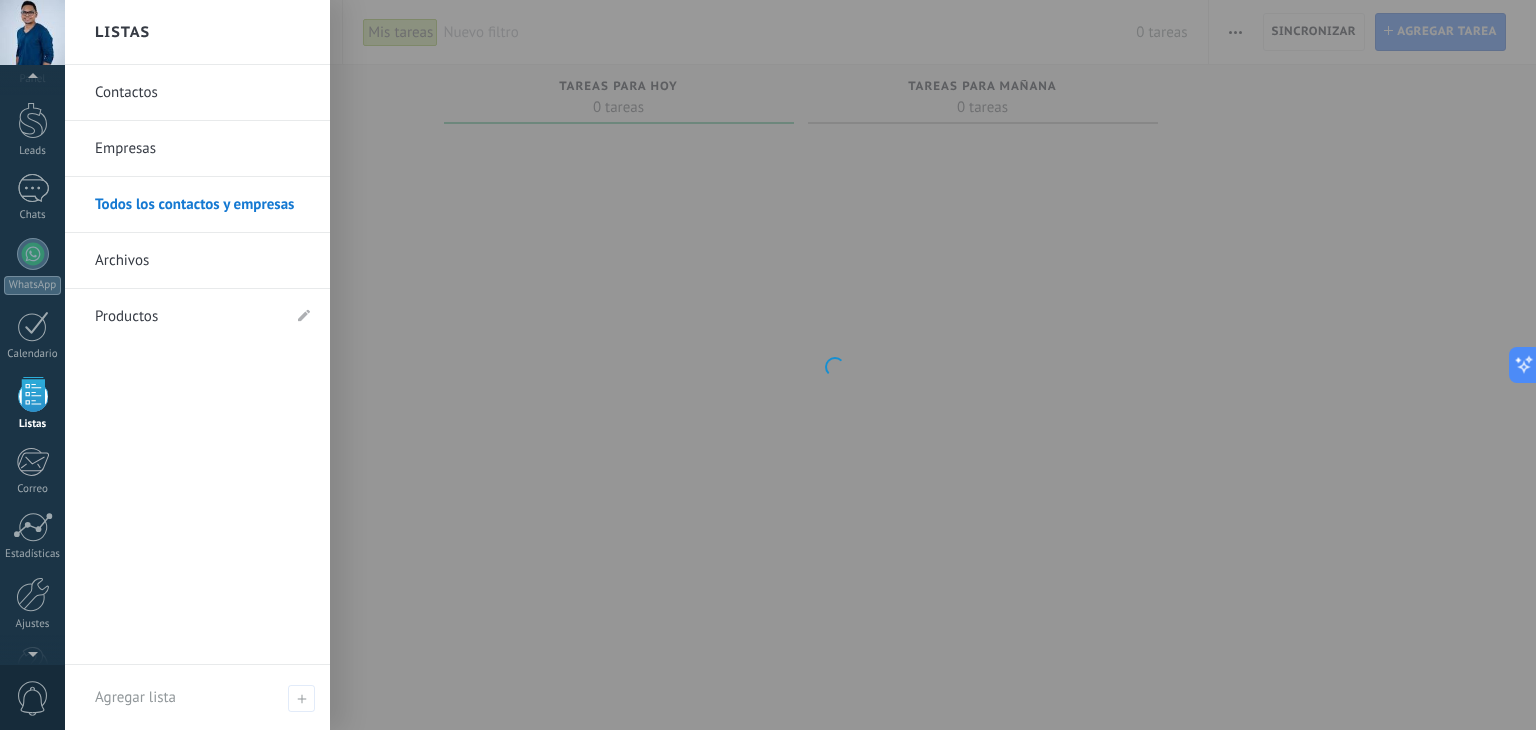 scroll, scrollTop: 51, scrollLeft: 0, axis: vertical 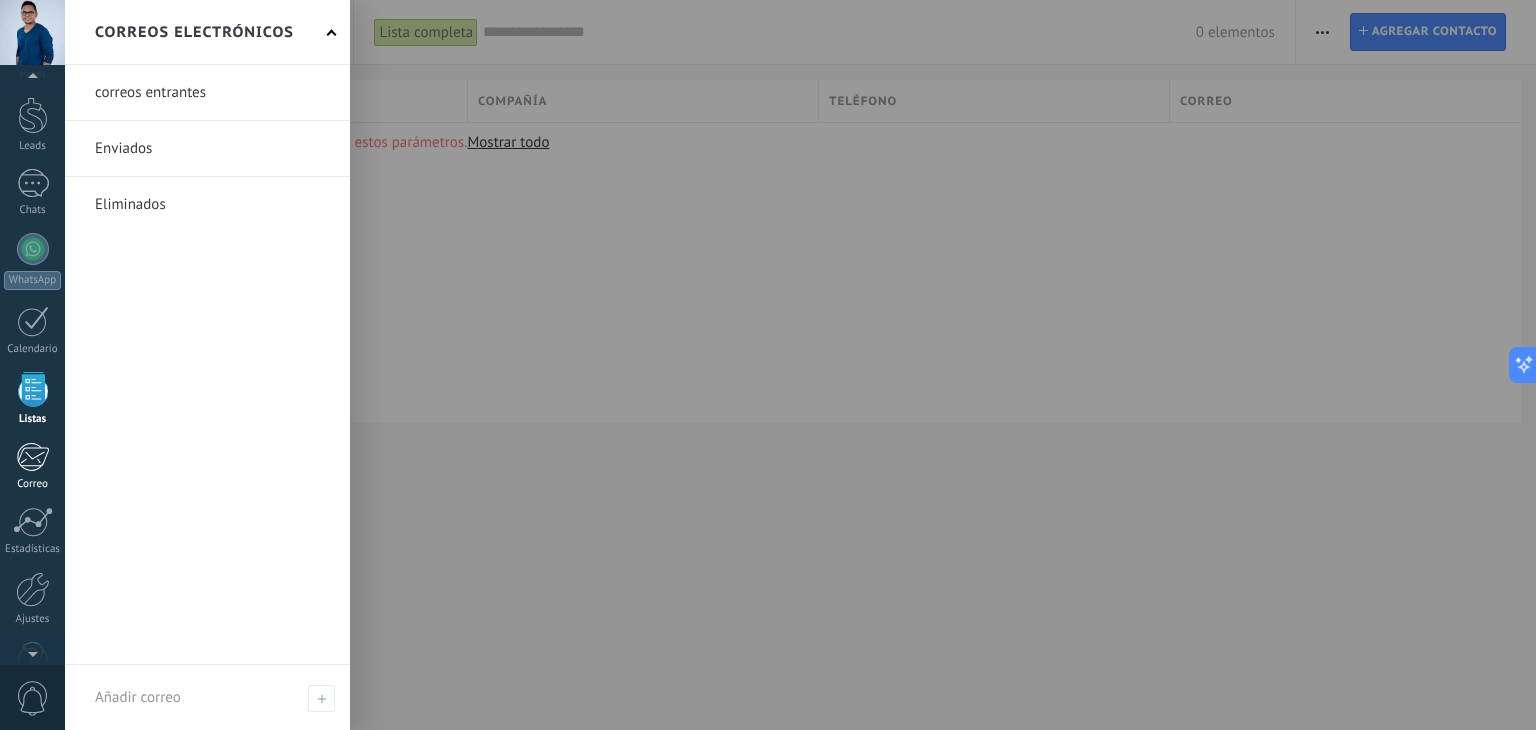 click at bounding box center (32, 457) 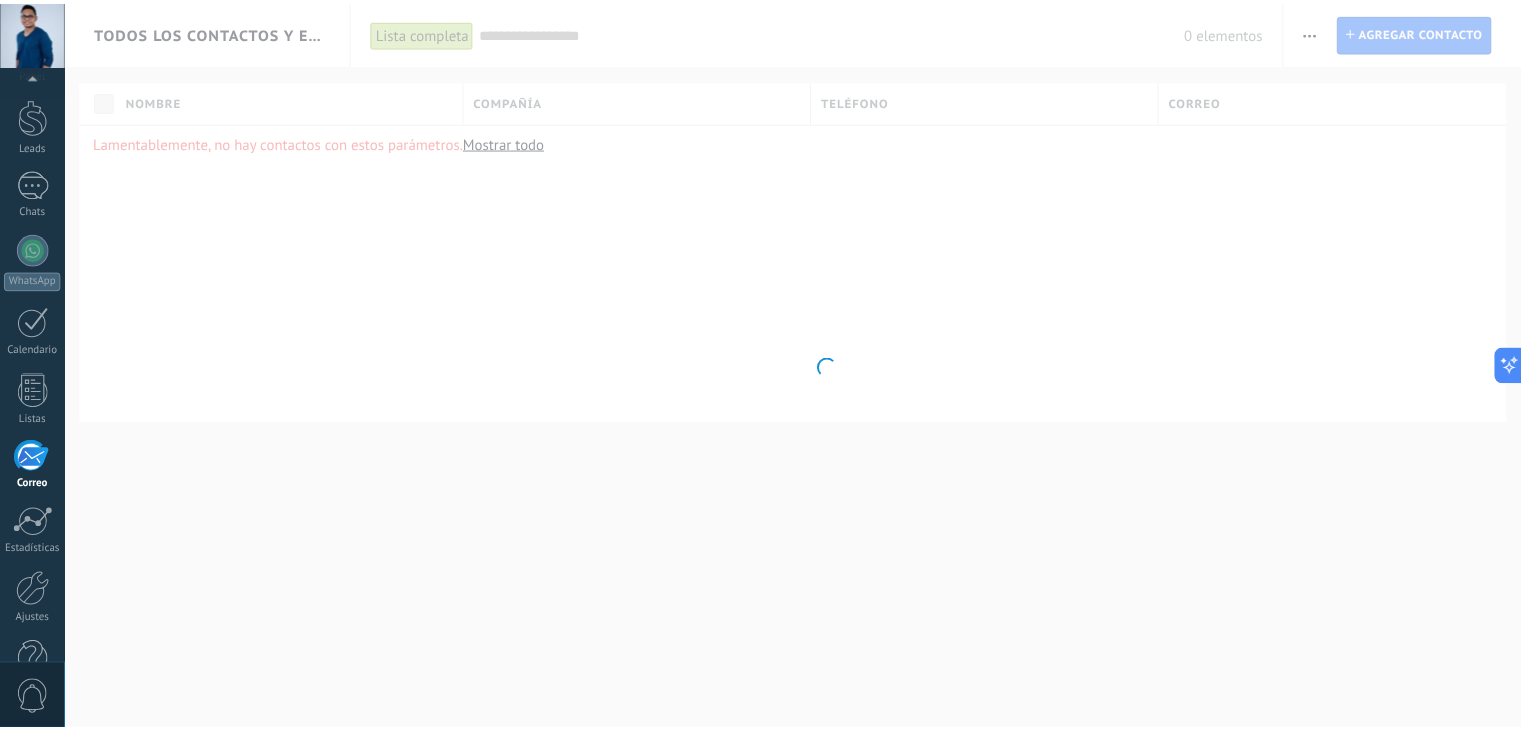 scroll, scrollTop: 101, scrollLeft: 0, axis: vertical 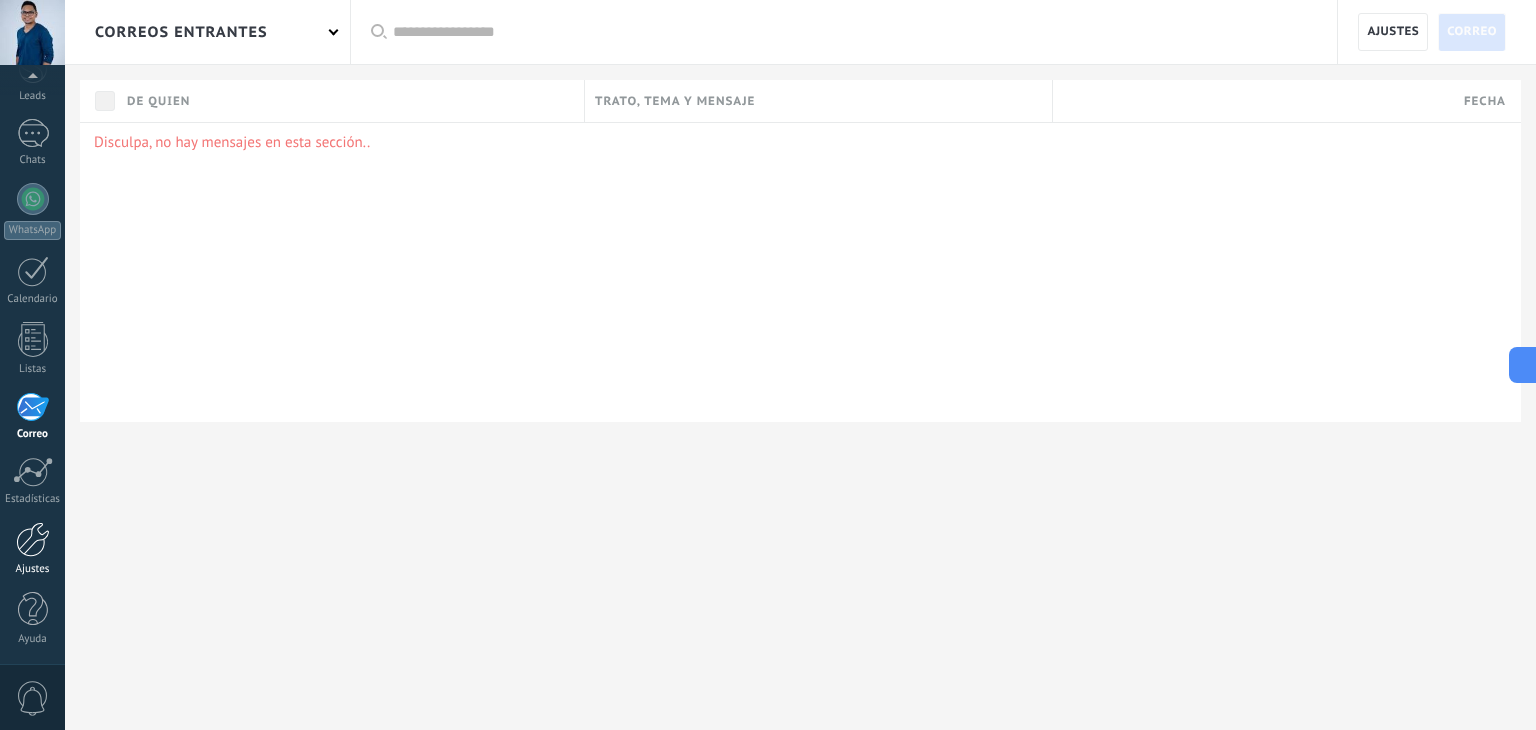 click on "Ajustes" at bounding box center (33, 569) 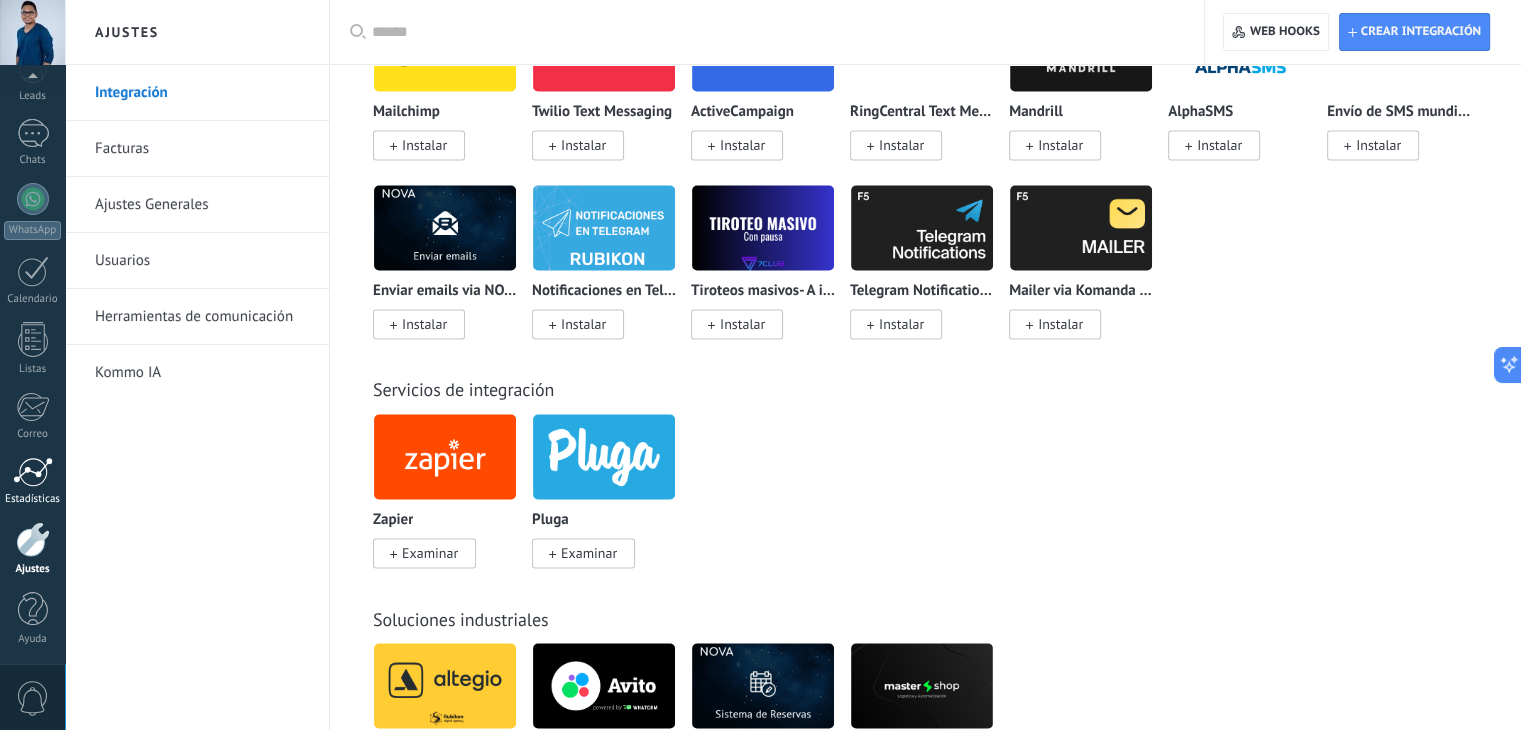 scroll, scrollTop: 3260, scrollLeft: 0, axis: vertical 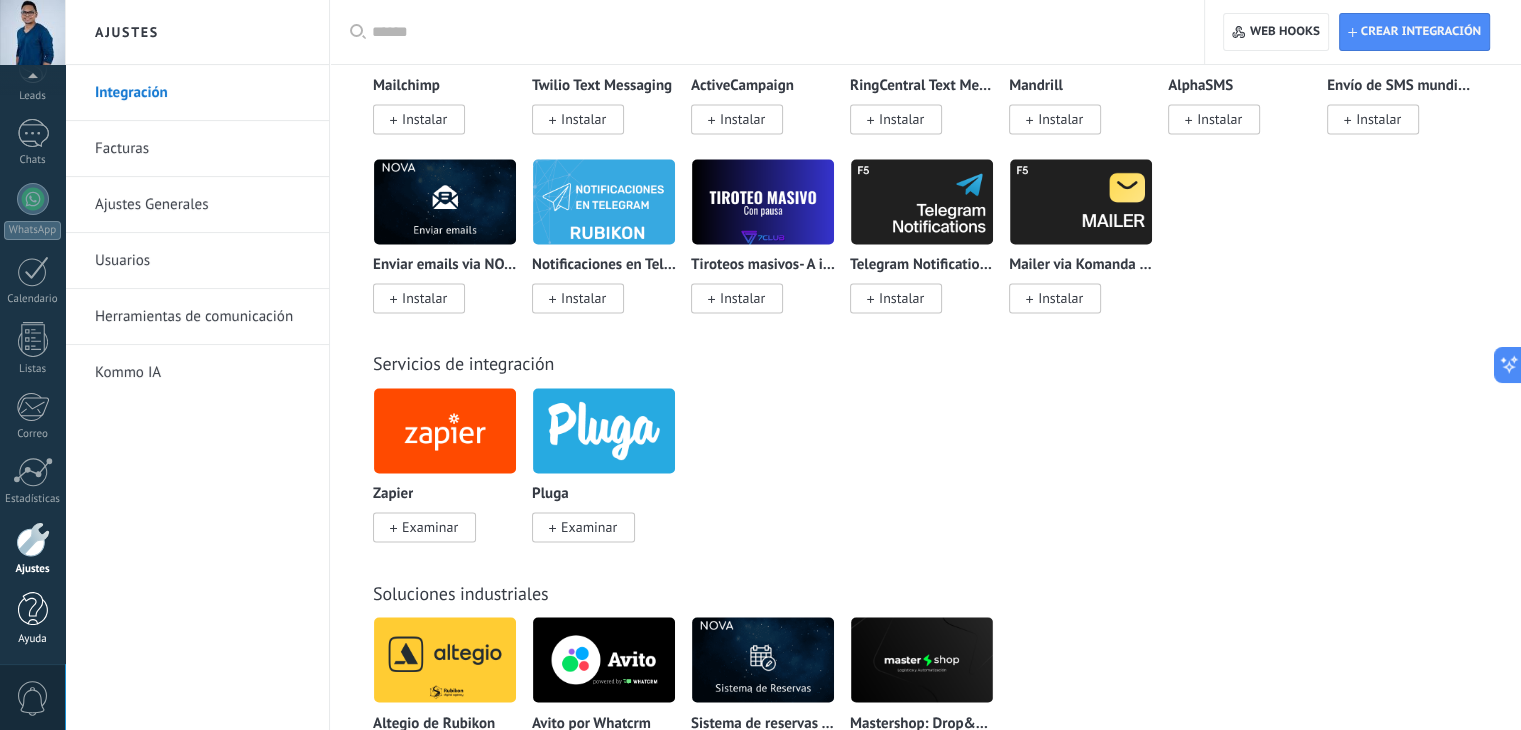 click at bounding box center [33, 609] 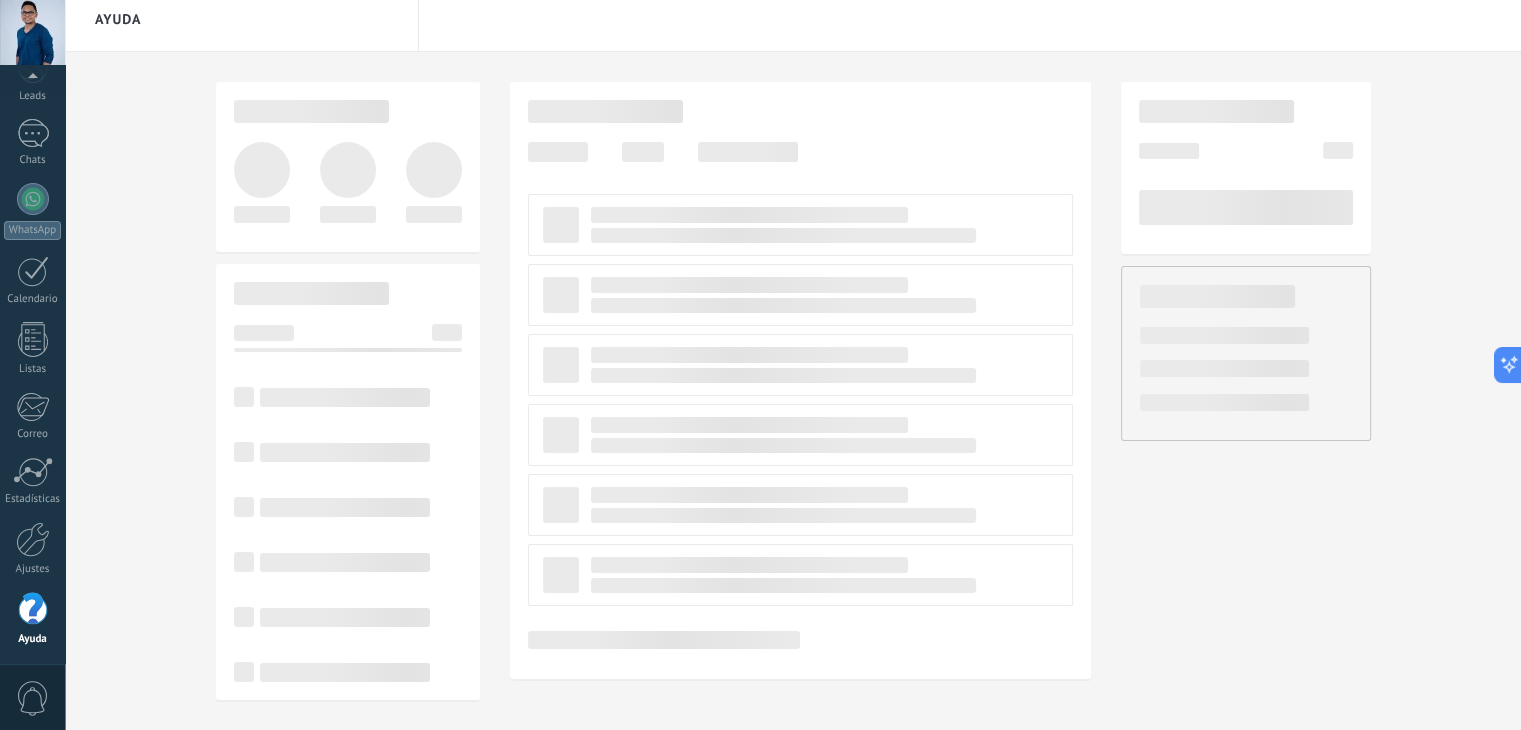 scroll, scrollTop: 0, scrollLeft: 0, axis: both 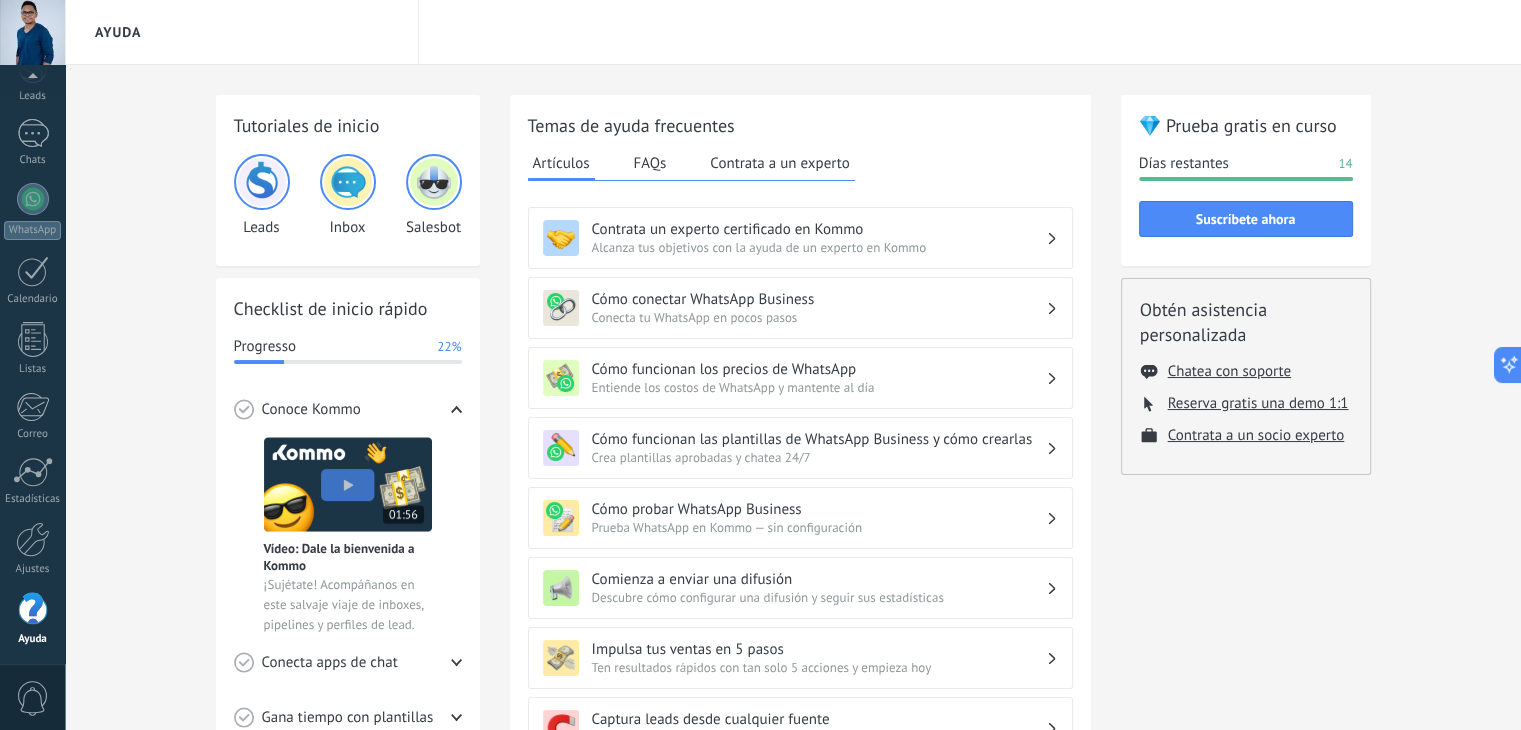 click on "Tutoriales de inicio Leads Inbox Salesbot Checklist de inicio rápido Progresso 22% Conoce Kommo Vídeo: Dale la bienvenida a Kommo ¡Sujétate! Acompáñanos en este salvaje viaje de inboxes, pipelines y perfiles de lead. Conecta apps de chat WhatsApp Conectado Messenger Conectar Instagram Conectar Más canales Ver todos Gana tiempo con plantillas Respuestas más rápidas ¿Sigues escribiendo cada una de tus respuestas? Responde a las FAQ's con plantillas de chat que puedes crear en tan sólo 2 clics. Crear una plantilla Potencia tu chat Deja que un bot lo haga por ti Abraza la pereza: los bots te permiten hacer más con menos trabajo, y eso se traduce en más ventas. Crea un bot Crea un flujo de trabajo Crea un flujo de trabajo Consulta al instante en qué punto de tu proceso de ventas se encuentra cada cliente. Establece tu pipeline Invita a tus compañeros ¡Todo es mejor con un equipo! Colabora en los chats, distribuye la responsabilidad y haz un seguimiento de los objetivos. Enviar invitación FAQs   14" at bounding box center (793, 616) 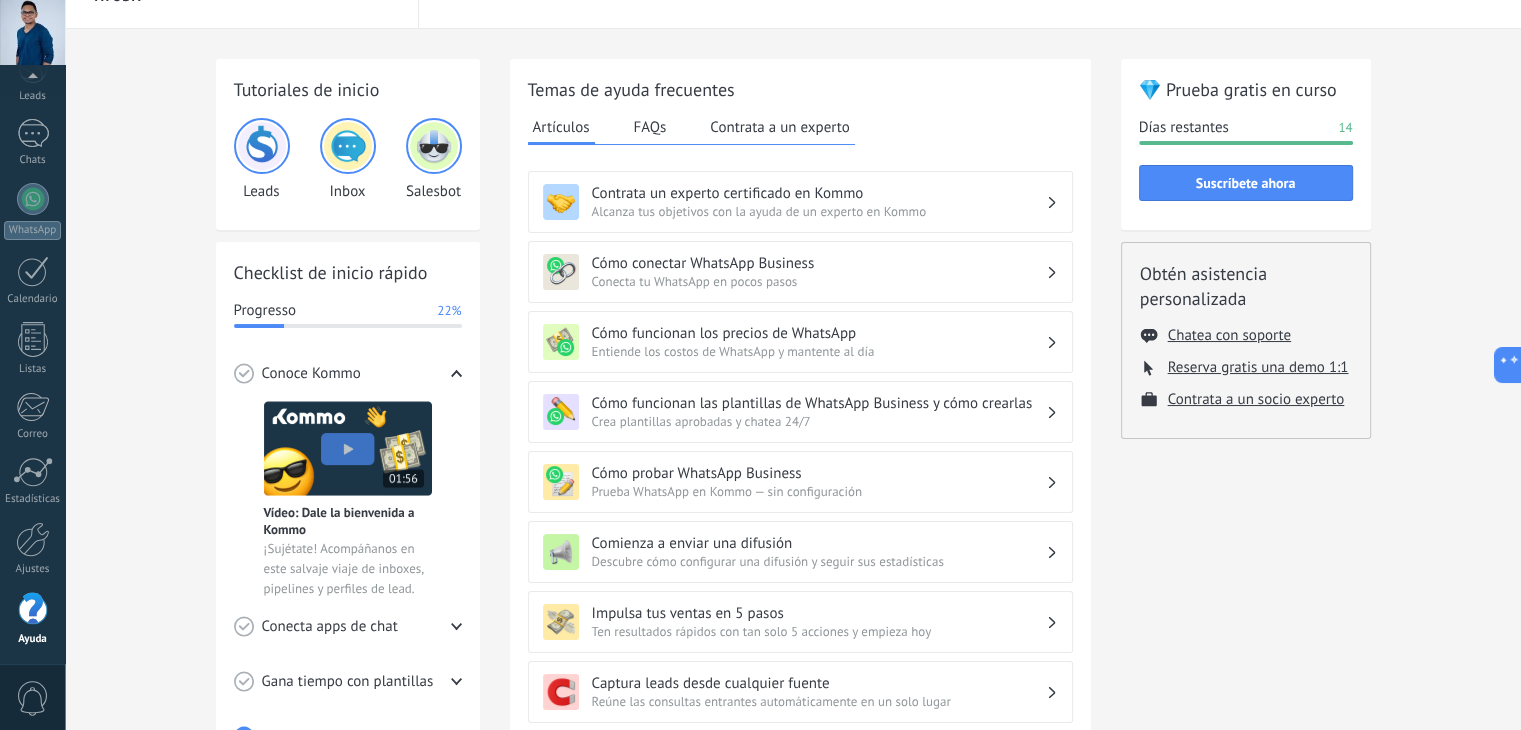 scroll, scrollTop: 0, scrollLeft: 0, axis: both 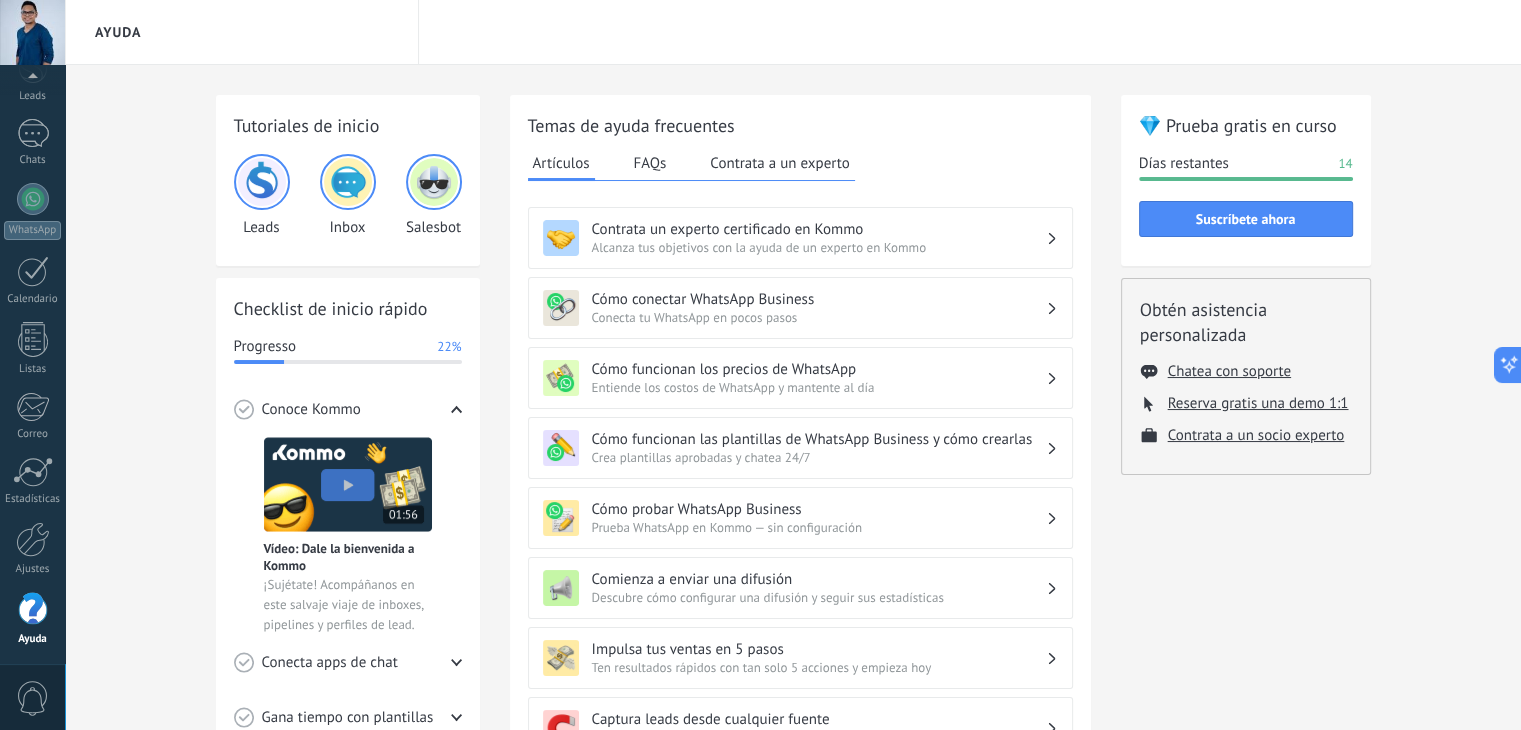 click on "Tutoriales de inicio Leads Inbox Salesbot Checklist de inicio rápido Progresso 22% Conoce Kommo Vídeo: Dale la bienvenida a Kommo ¡Sujétate! Acompáñanos en este salvaje viaje de inboxes, pipelines y perfiles de lead. Conecta apps de chat WhatsApp Conectado Messenger Conectar Instagram Conectar Más canales Ver todos Gana tiempo con plantillas Respuestas más rápidas ¿Sigues escribiendo cada una de tus respuestas? Responde a las FAQ's con plantillas de chat que puedes crear en tan sólo 2 clics. Crear una plantilla Potencia tu chat Deja que un bot lo haga por ti Abraza la pereza: los bots te permiten hacer más con menos trabajo, y eso se traduce en más ventas. Crea un bot Crea un flujo de trabajo Crea un flujo de trabajo Consulta al instante en qué punto de tu proceso de ventas se encuentra cada cliente. Establece tu pipeline Invita a tus compañeros ¡Todo es mejor con un equipo! Colabora en los chats, distribuye la responsabilidad y haz un seguimiento de los objetivos. Enviar invitación FAQs   14" at bounding box center (793, 616) 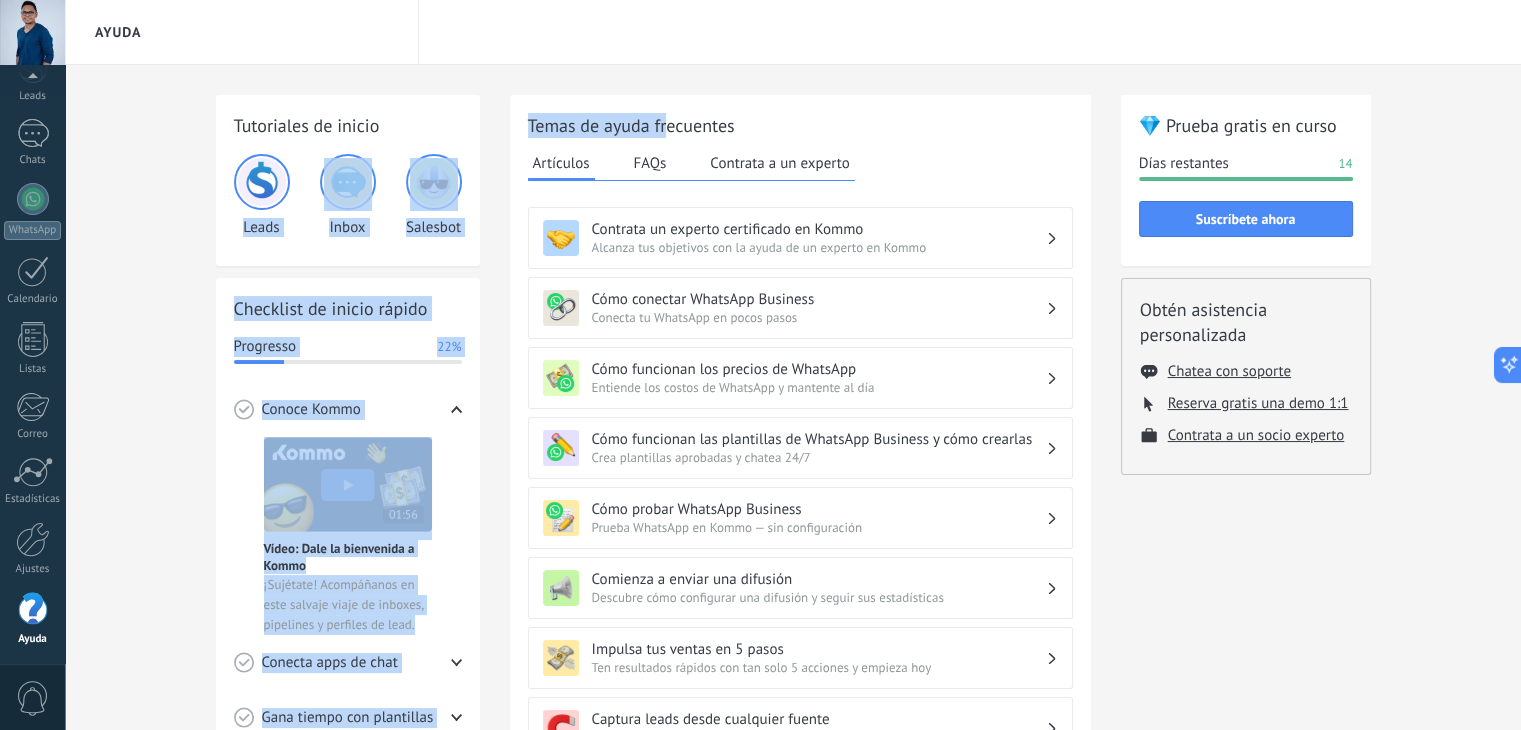 drag, startPoint x: 664, startPoint y: 131, endPoint x: 165, endPoint y: 153, distance: 499.48474 